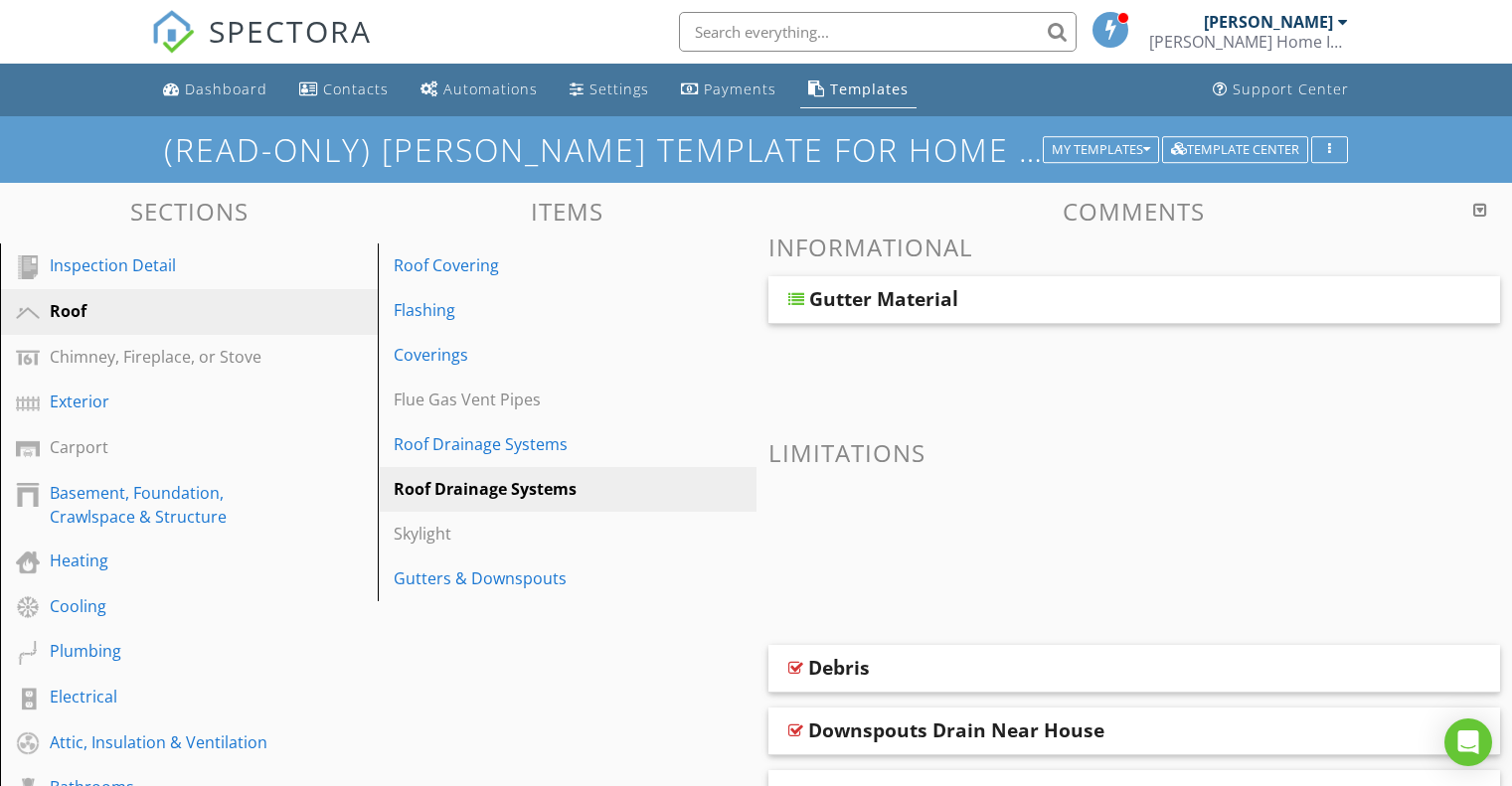 scroll, scrollTop: 354, scrollLeft: 0, axis: vertical 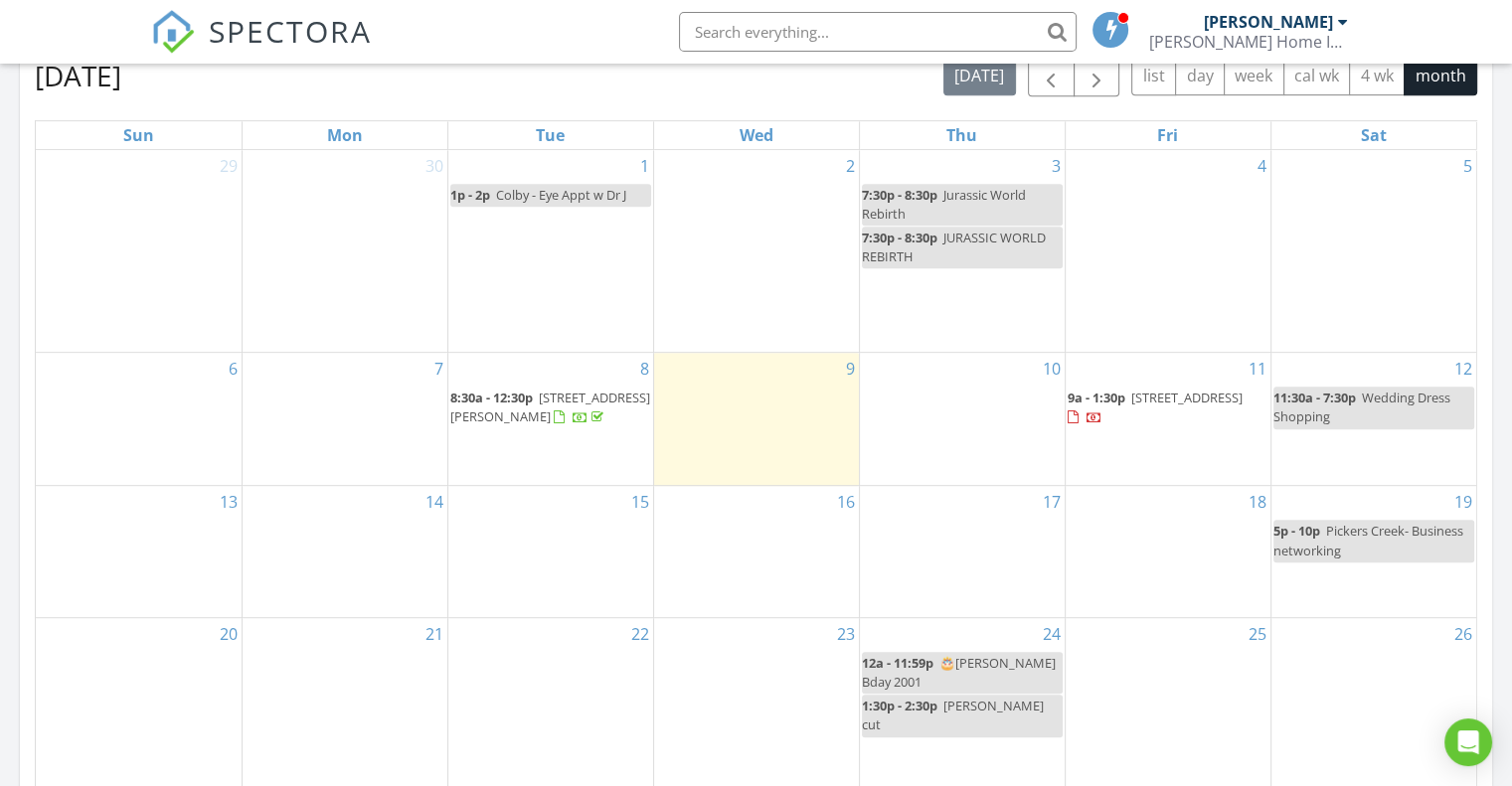 click at bounding box center [581, 417] 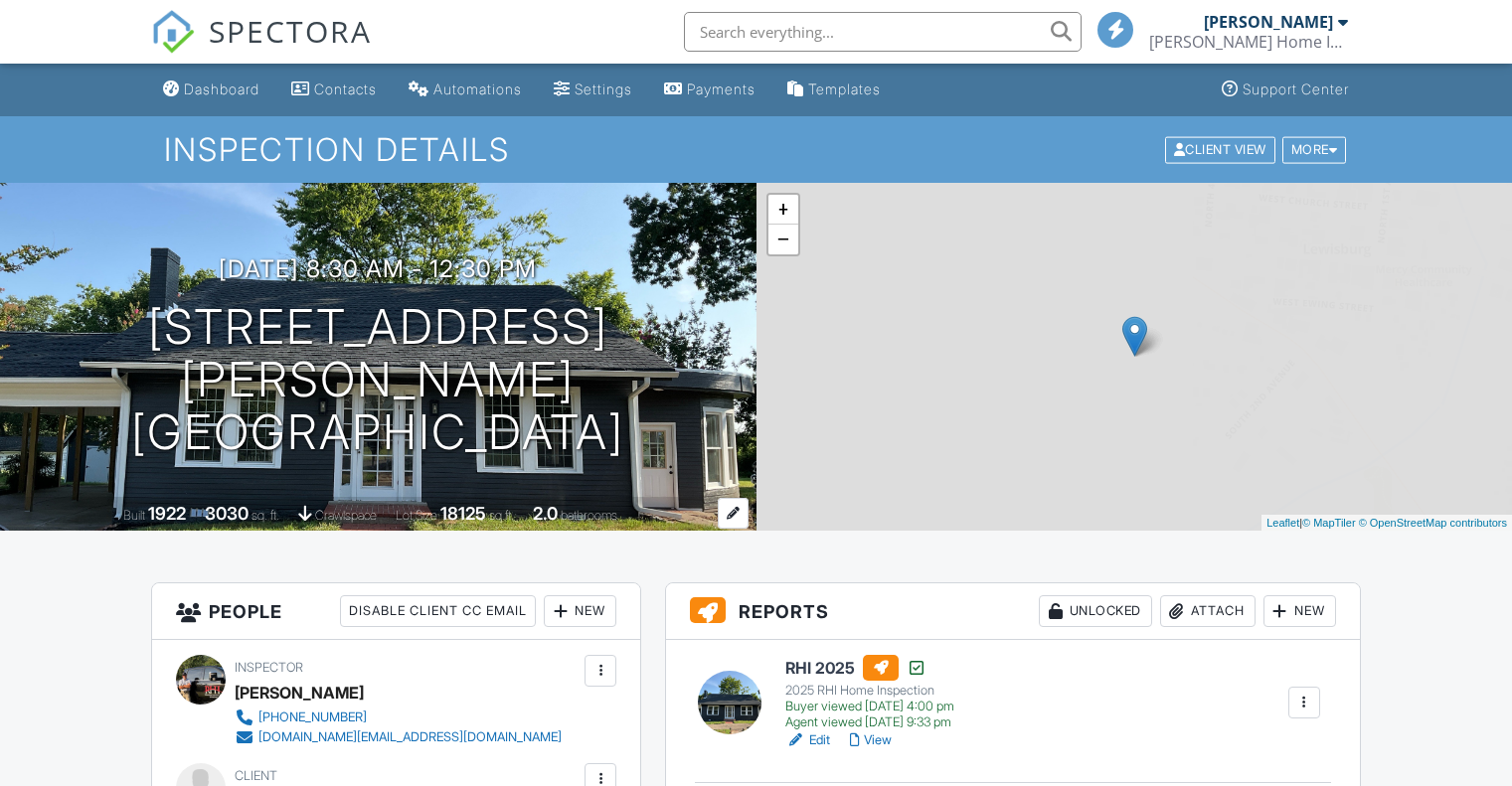 scroll, scrollTop: 0, scrollLeft: 0, axis: both 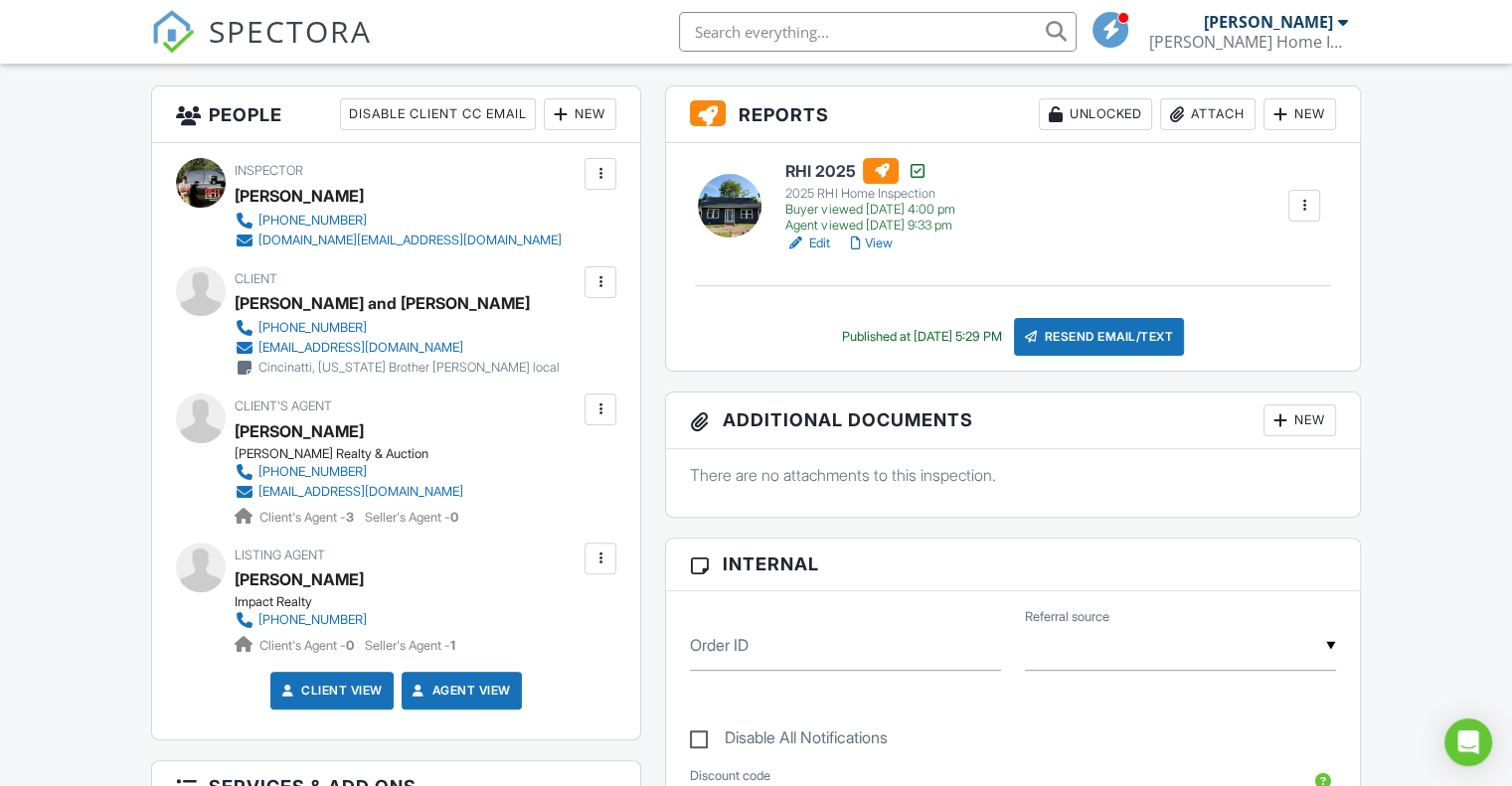 click at bounding box center [600, 558] 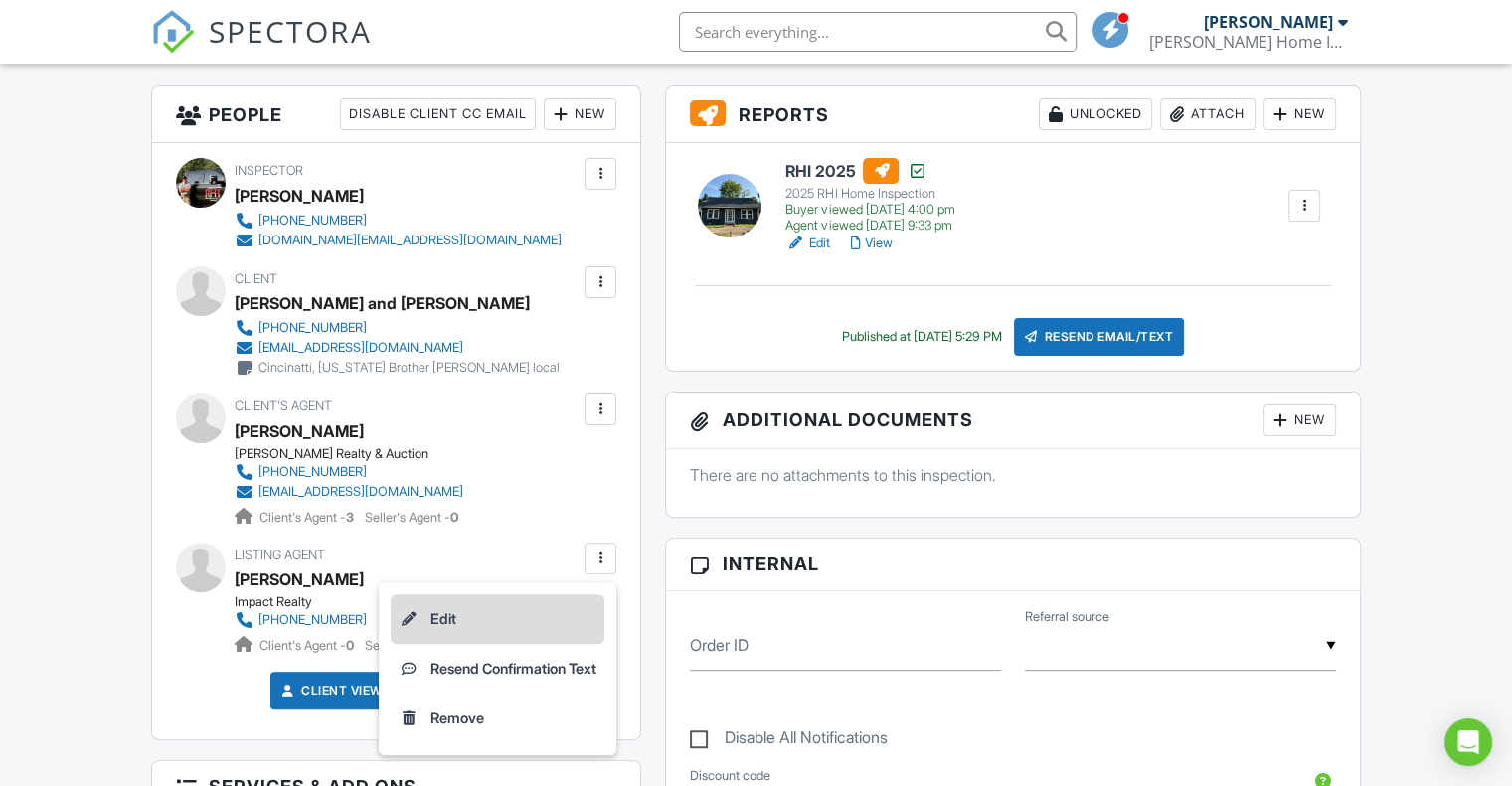 click on "Edit" at bounding box center [497, 619] 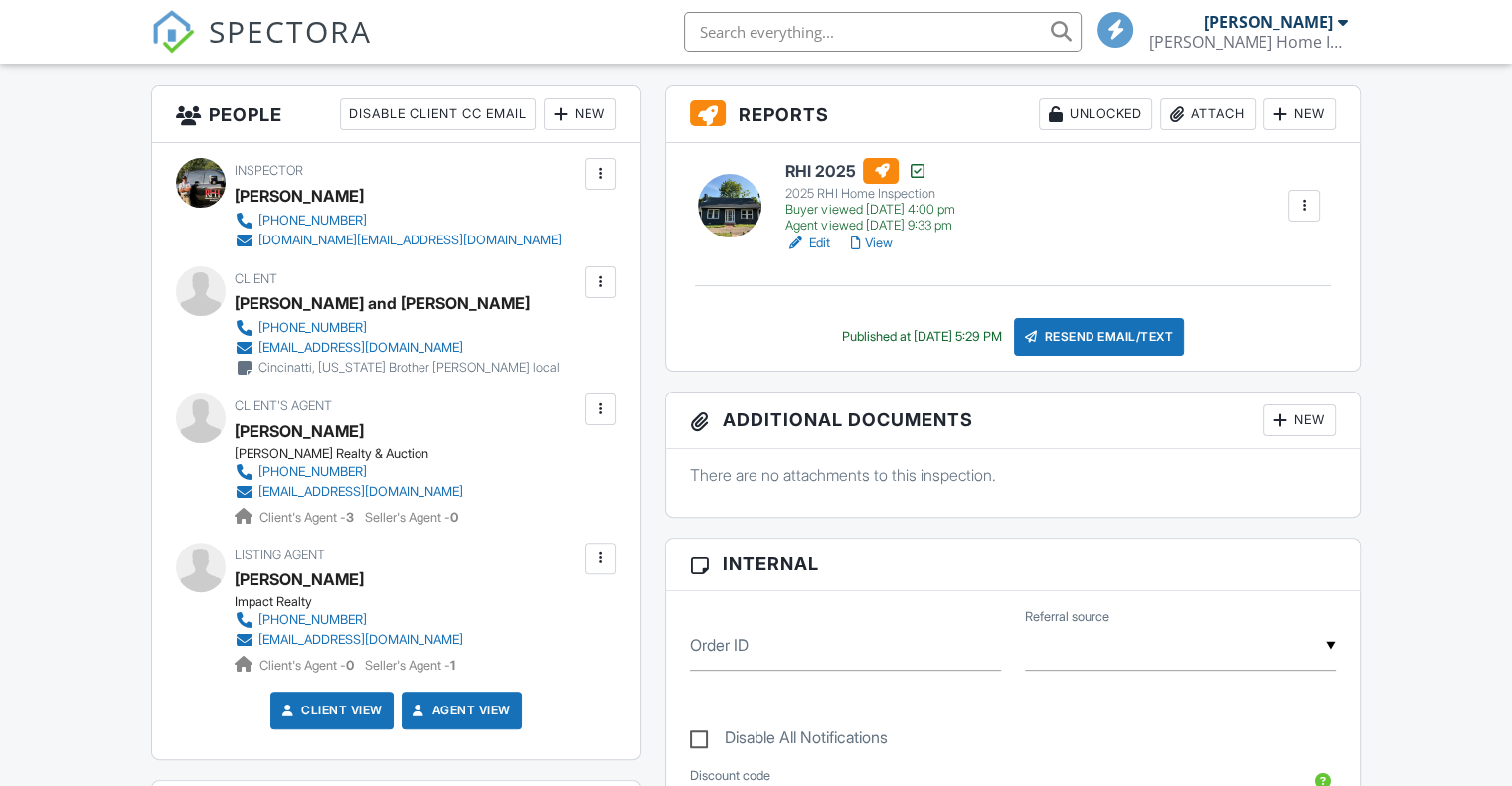 scroll, scrollTop: 497, scrollLeft: 0, axis: vertical 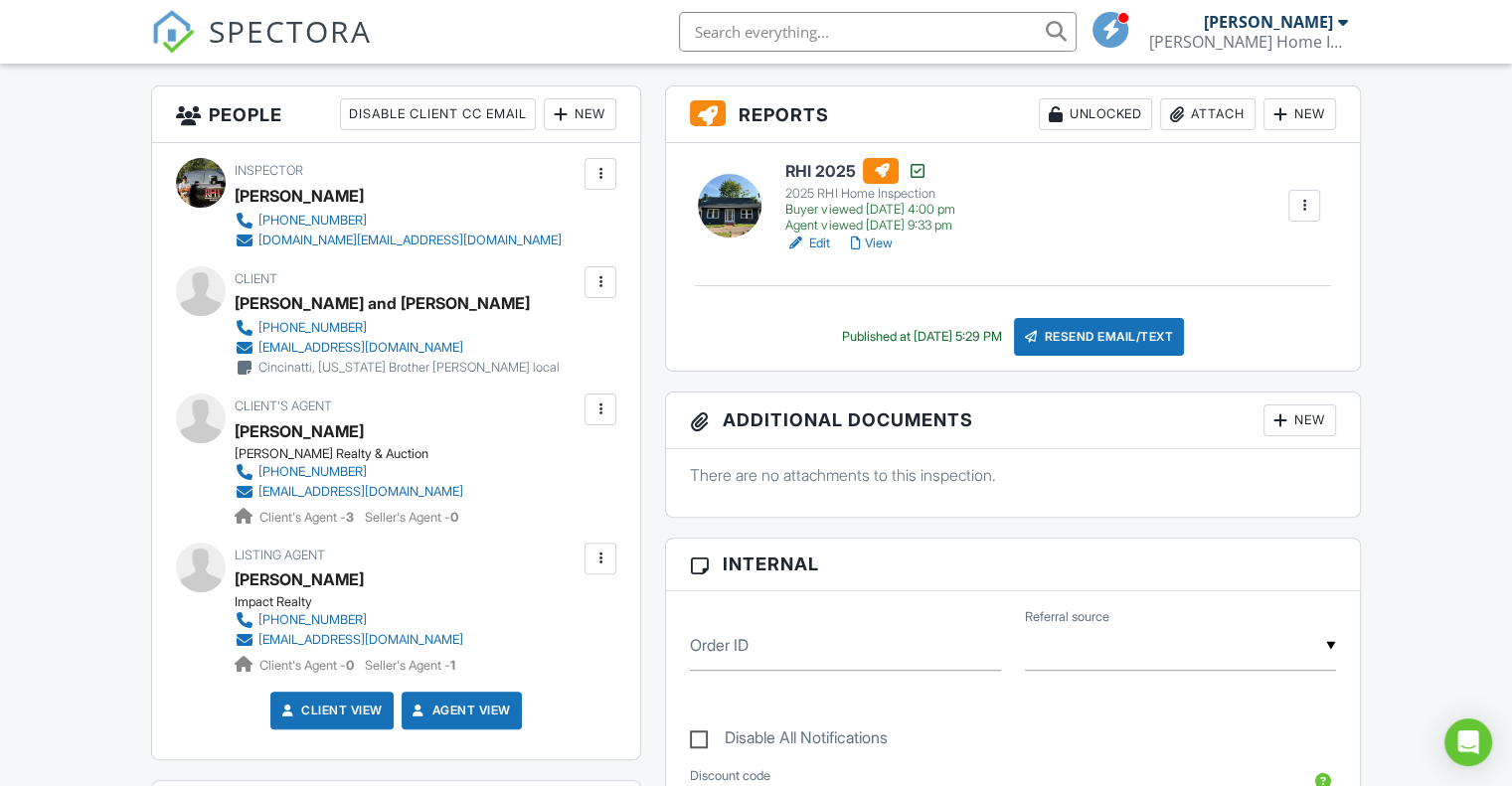 click at bounding box center [600, 558] 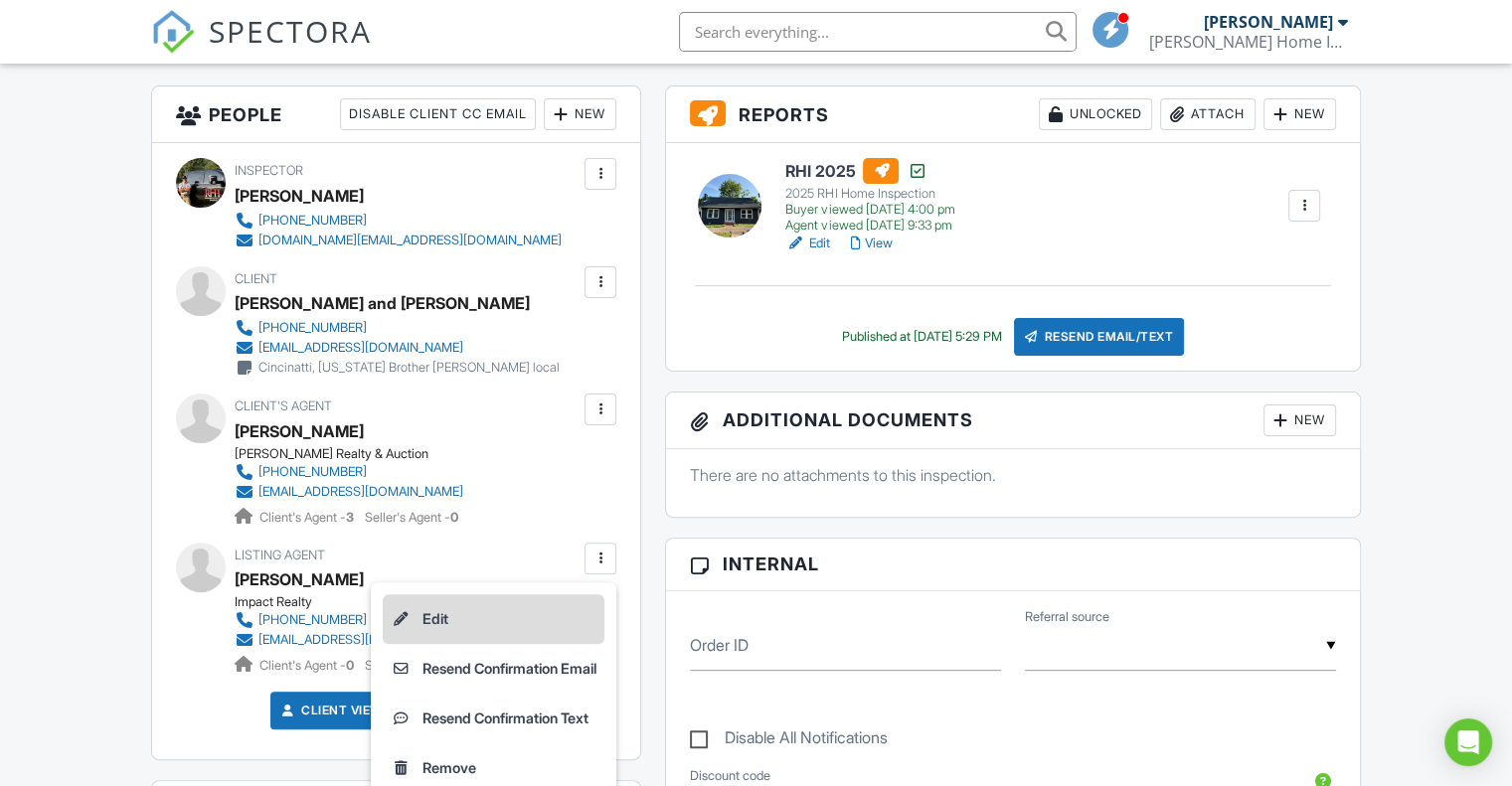 click on "Edit" at bounding box center [493, 619] 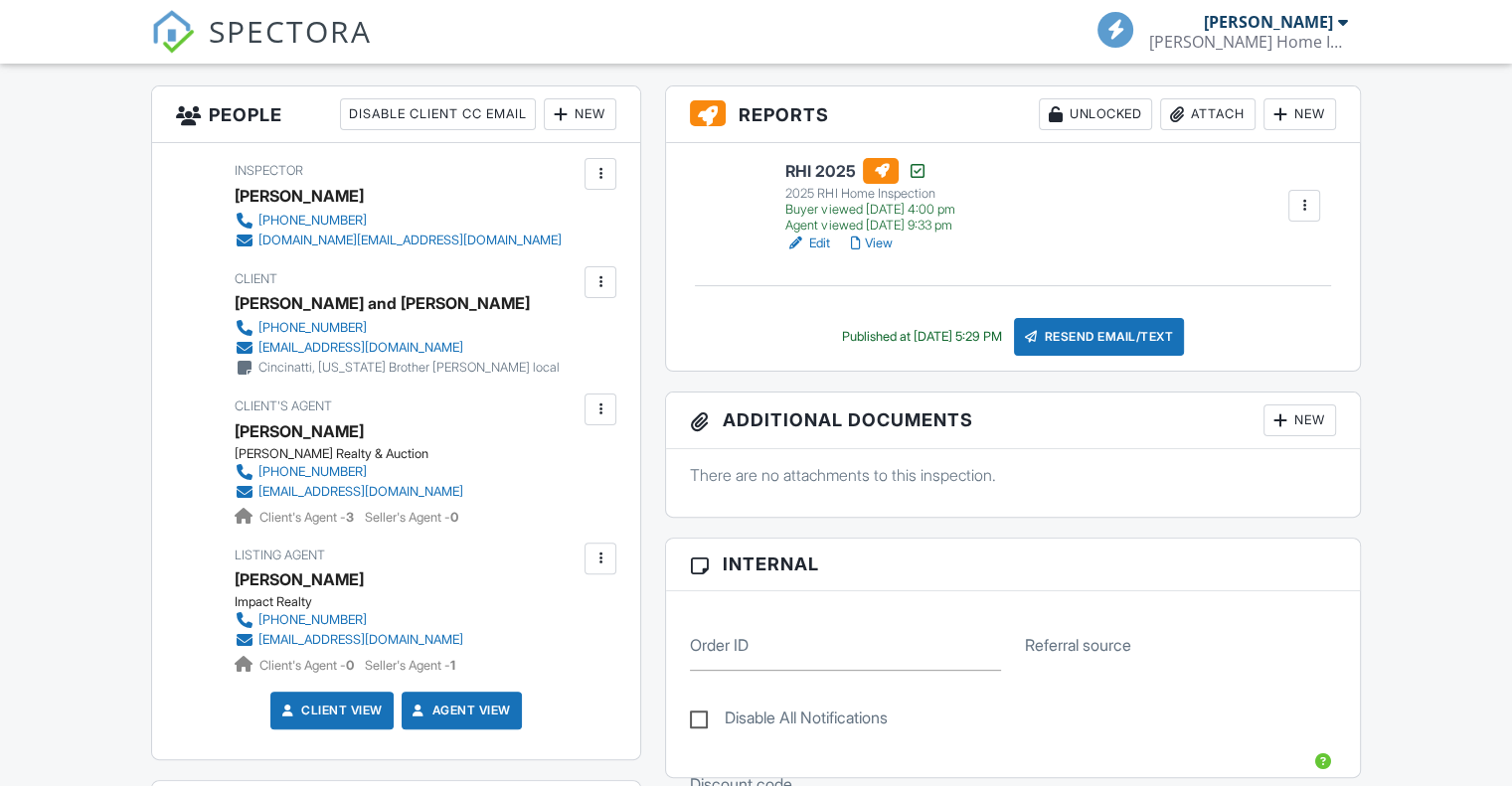 scroll, scrollTop: 497, scrollLeft: 0, axis: vertical 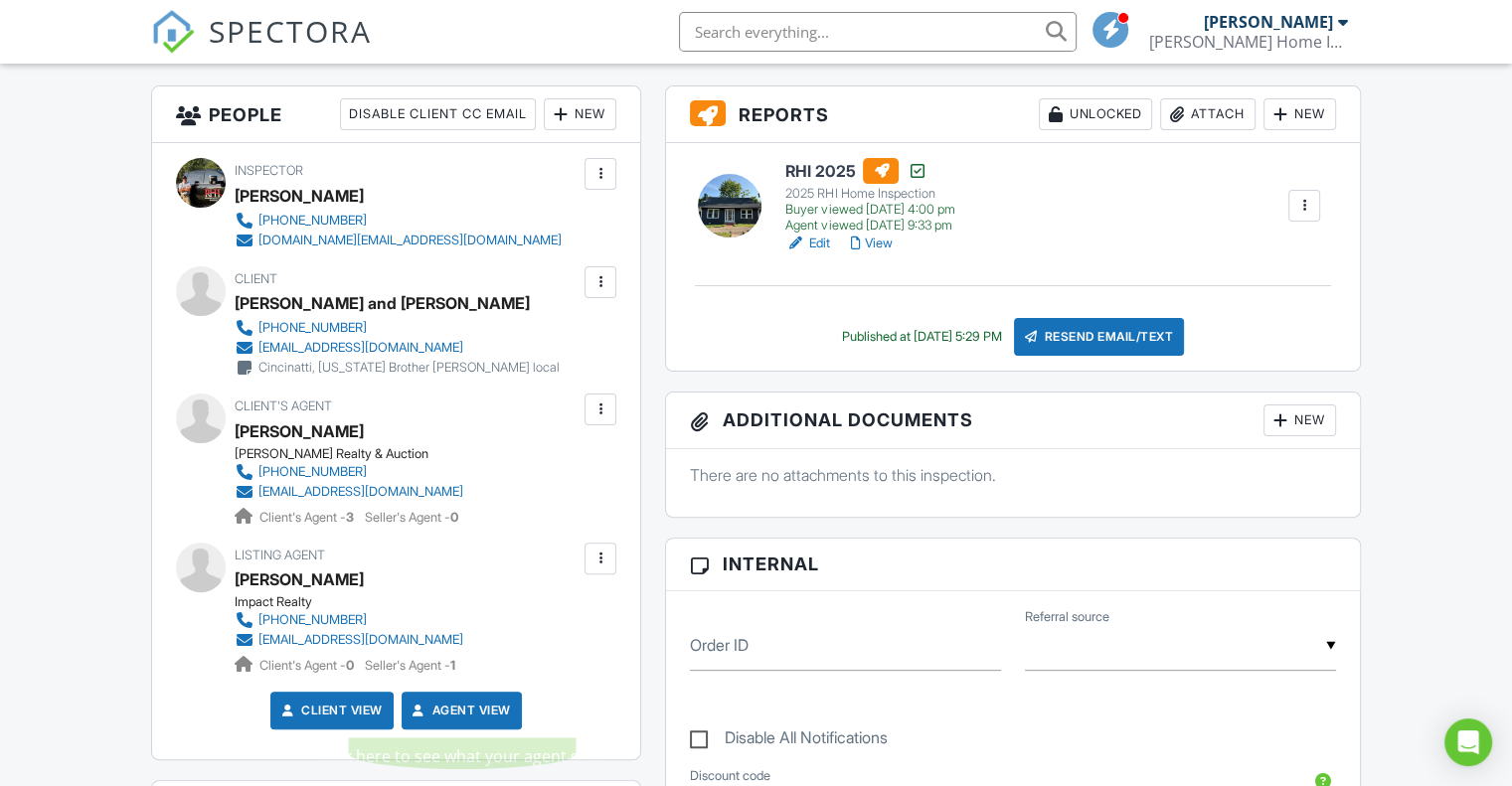 click on "Agent View" at bounding box center [459, 710] 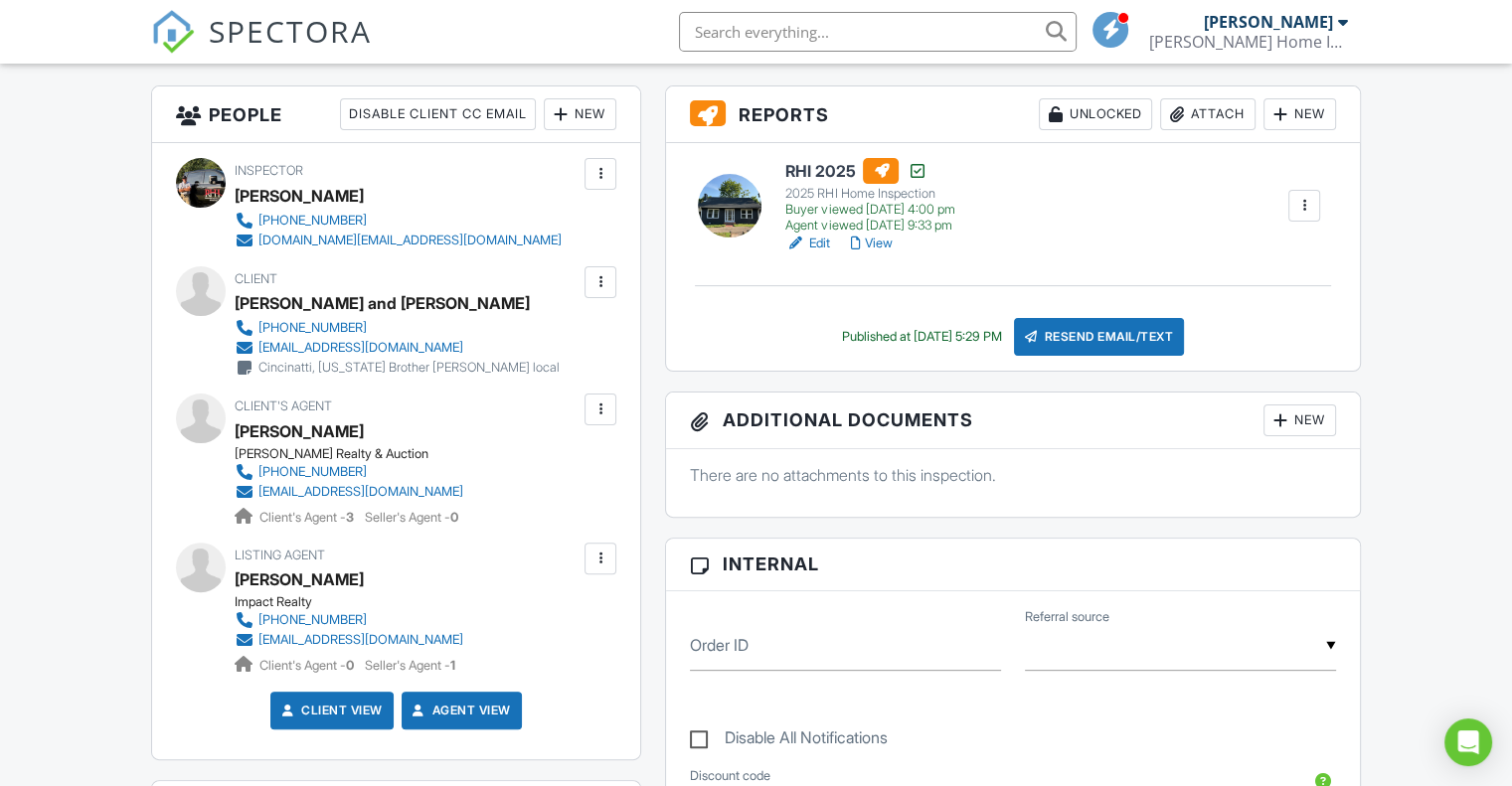 click at bounding box center (1304, 206) 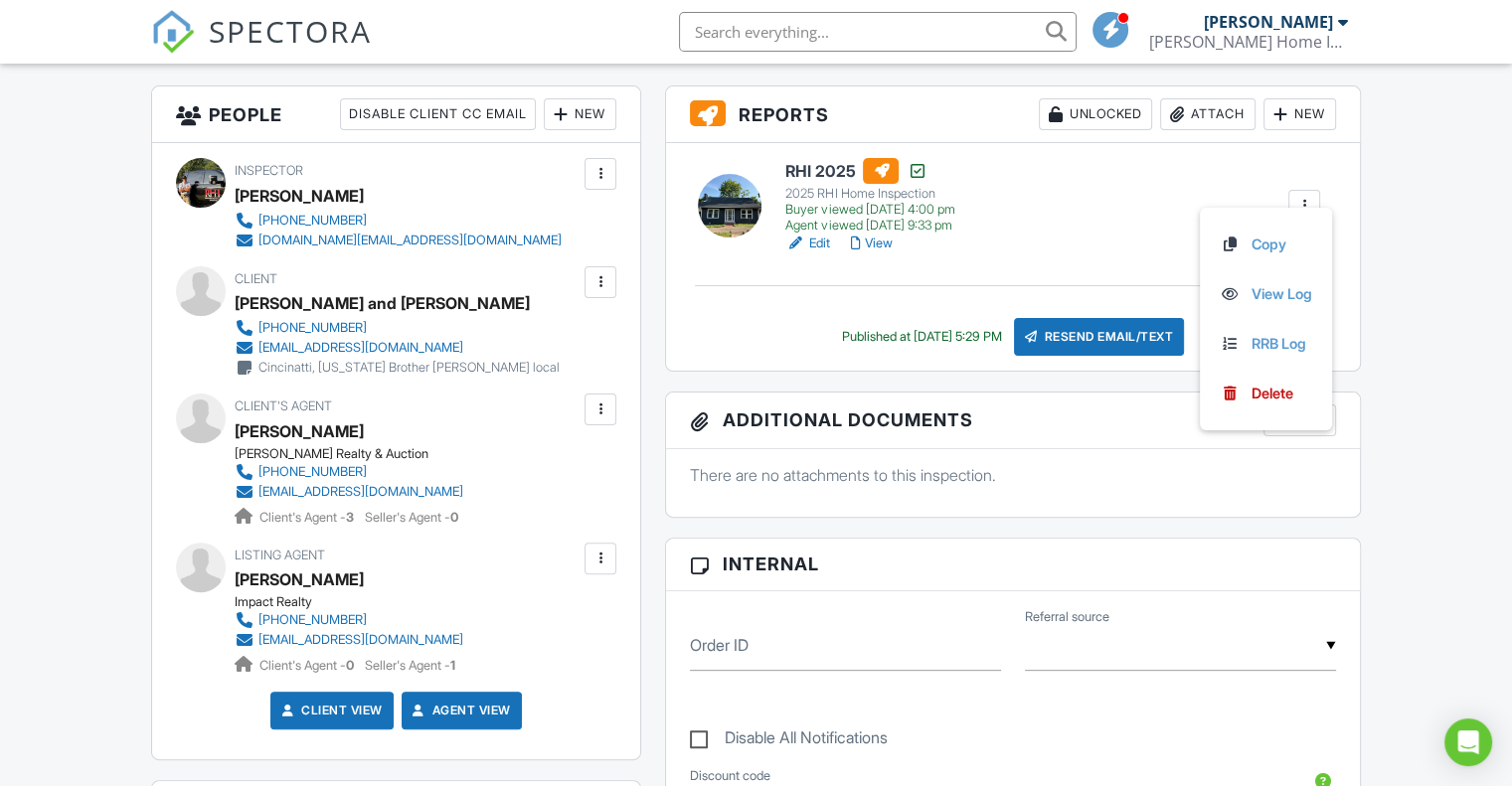 click on "Dashboard
Contacts
Automations
Settings
Payments
Templates
Support Center
Inspection Details
Client View
More
Property Details
Reschedule
Reorder / Copy
Share
Cancel
Delete
Print Order
Convert to V9
View Change Log
07/08/2025  8:30 am
- 12:30 pm
424 Forrest St
Lewisburg, TN 37091
Built
1922
3030
sq. ft.
crawlspace
Lot Size
18125
sq.ft.
2.0
bathrooms
+ −  Leaflet   |   © MapTiler   © OpenStreetMap contributors
All emails and texts are disabled for this inspection!
Turn on emails and texts
Turn on and Requeue Notifications
Reports
Unlocked
Attach
New
RHI 2025
2025 RHI Home Inspection
Buyer viewed 07/09/2025  4:00 pm" at bounding box center [756, 1253] 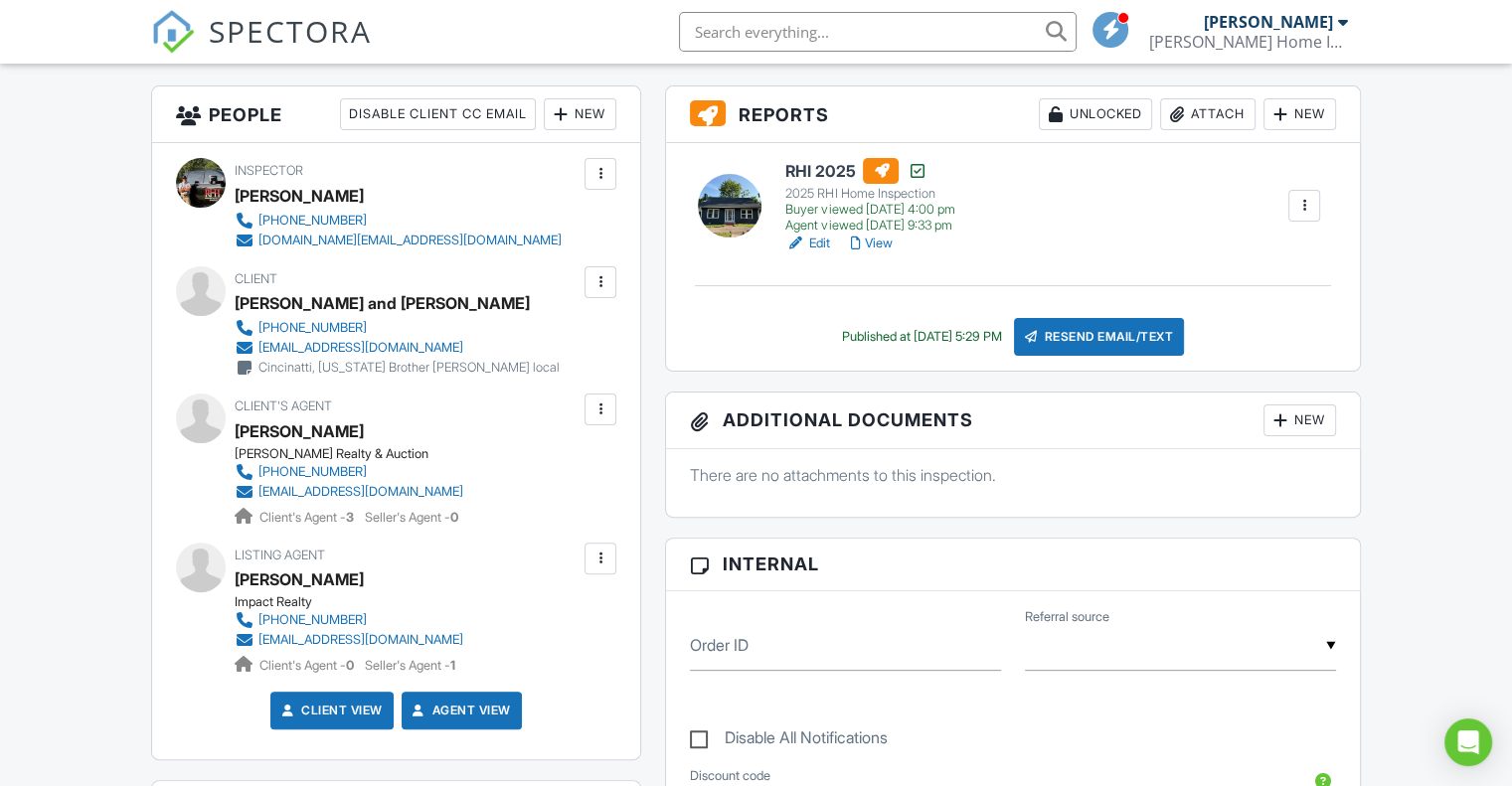 click at bounding box center (600, 409) 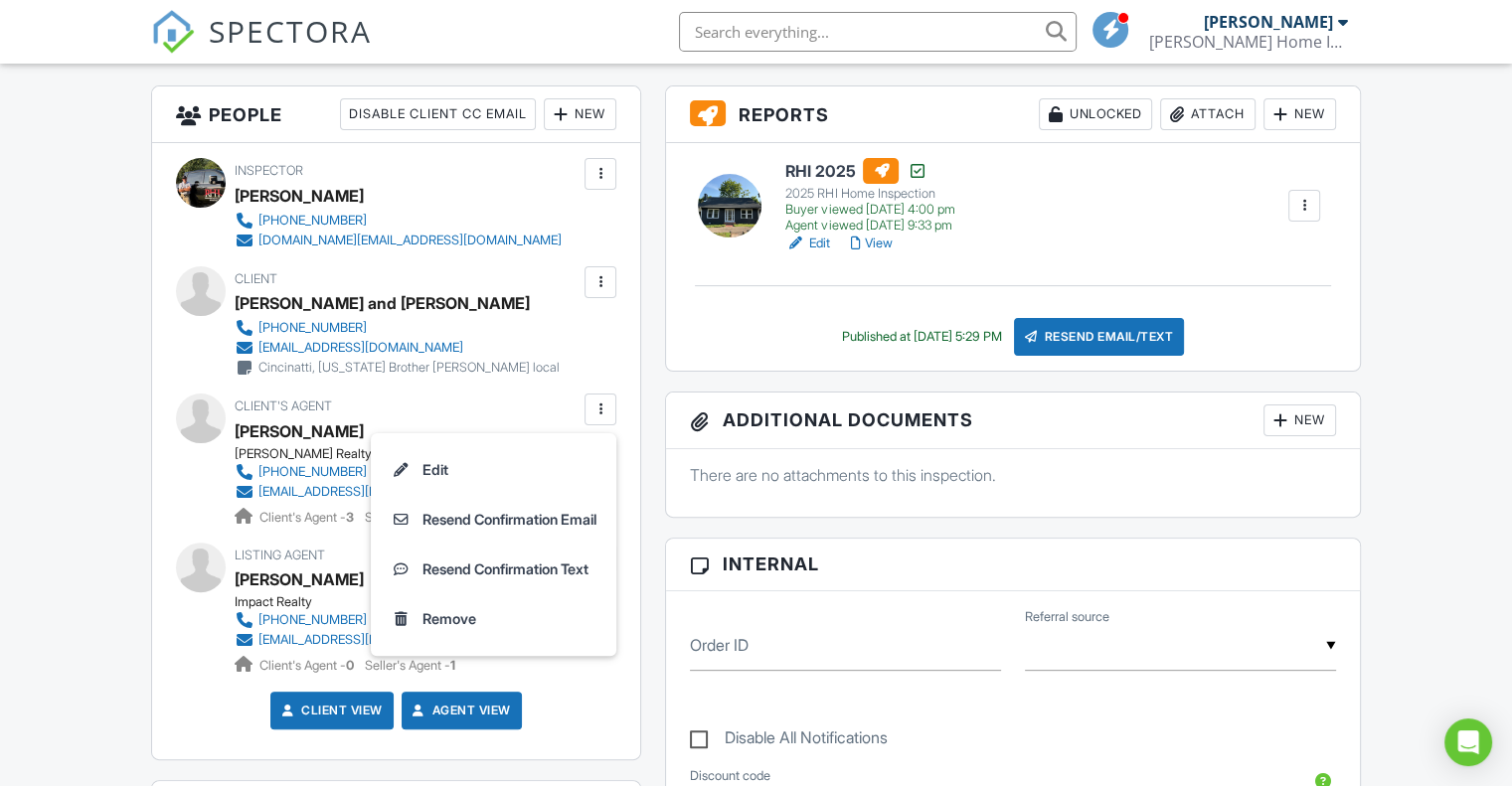 click on "Client's Agent
Vicki Cain
Buddy Tankersley Realty & Auction
931-580-5924
vc9280@realtracs.com
Client's Agent -
3
Seller's Agent -
0" at bounding box center (397, 460) 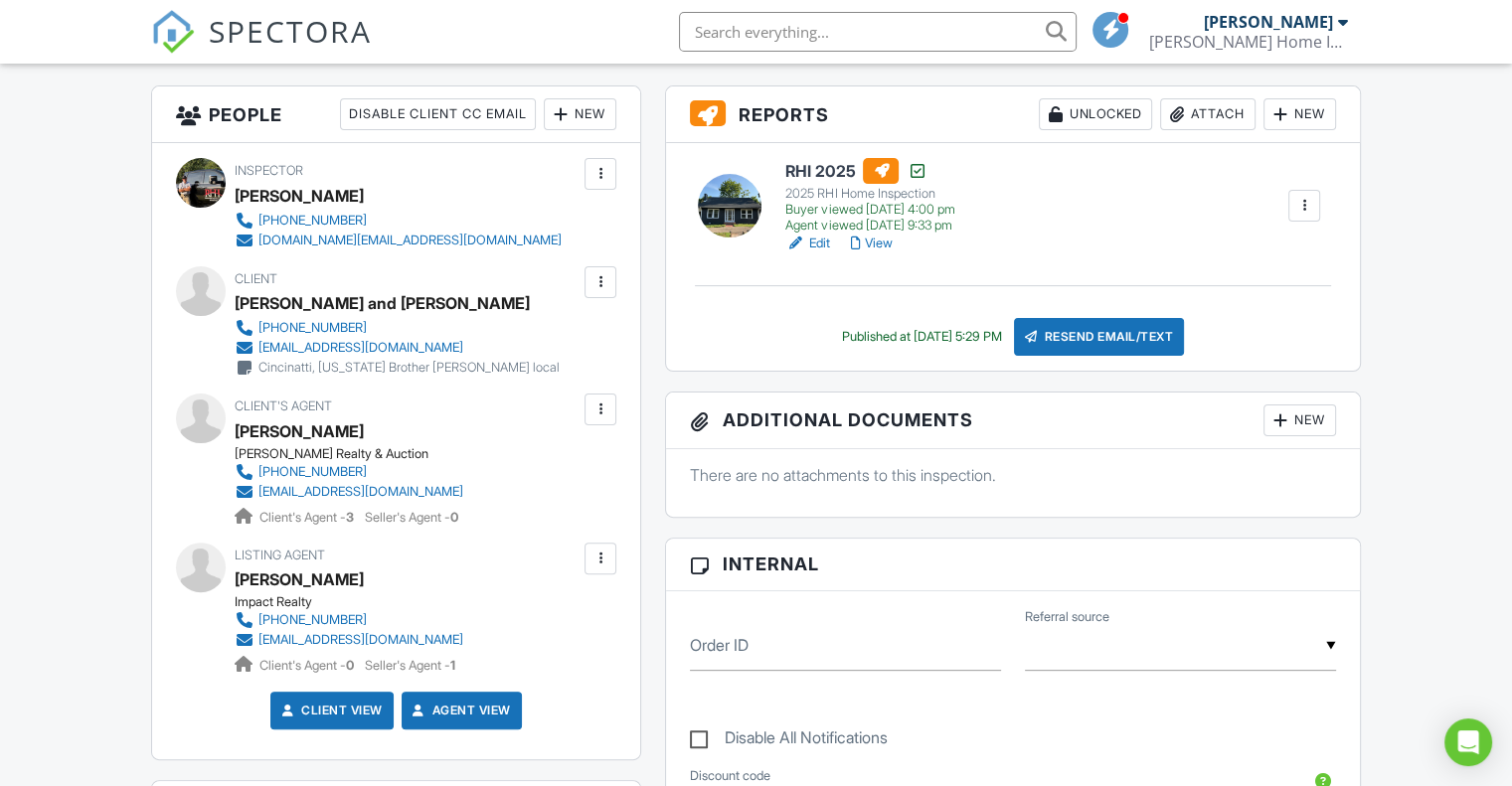 click at bounding box center [600, 409] 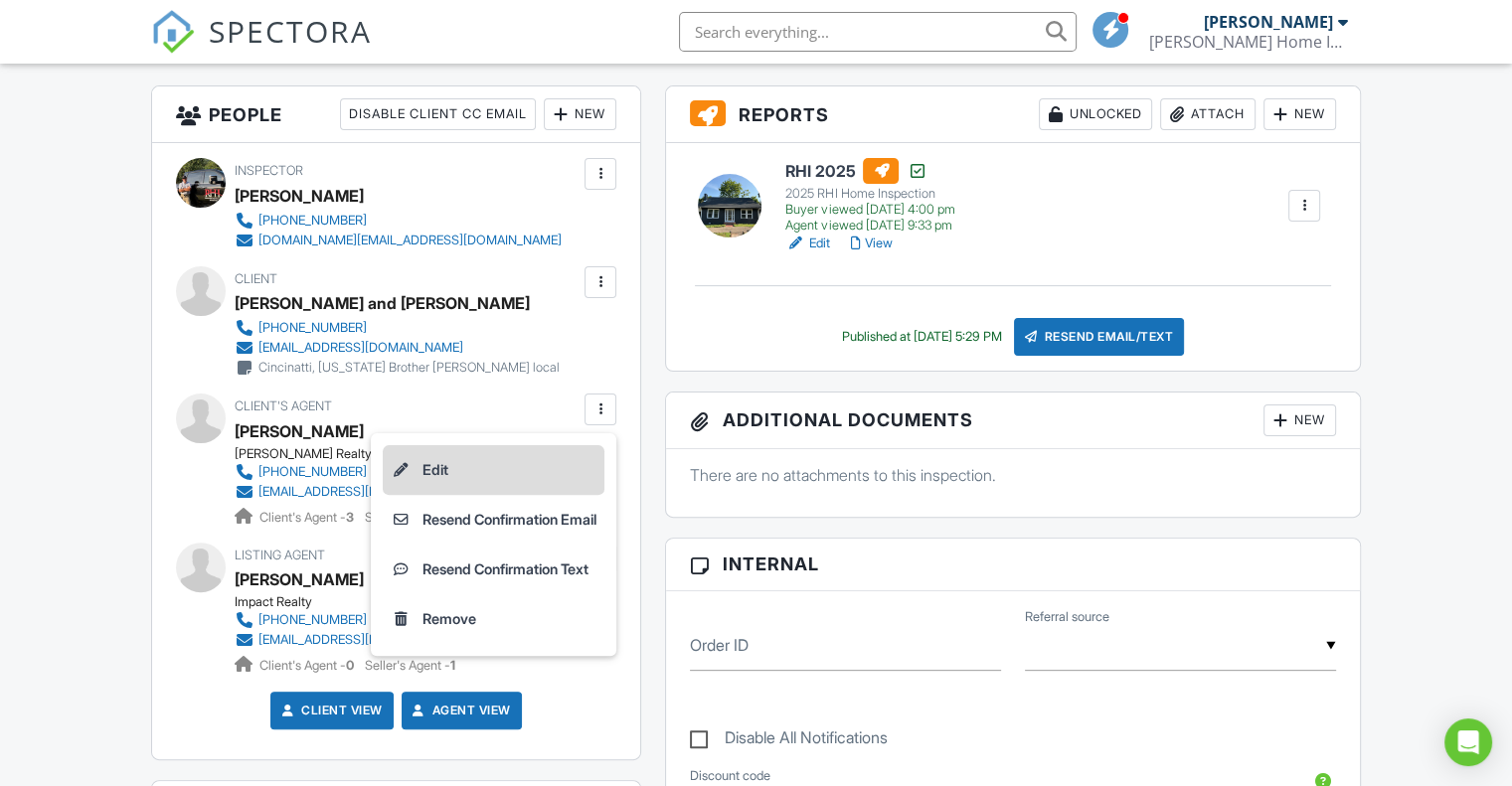 click on "Edit" at bounding box center (493, 470) 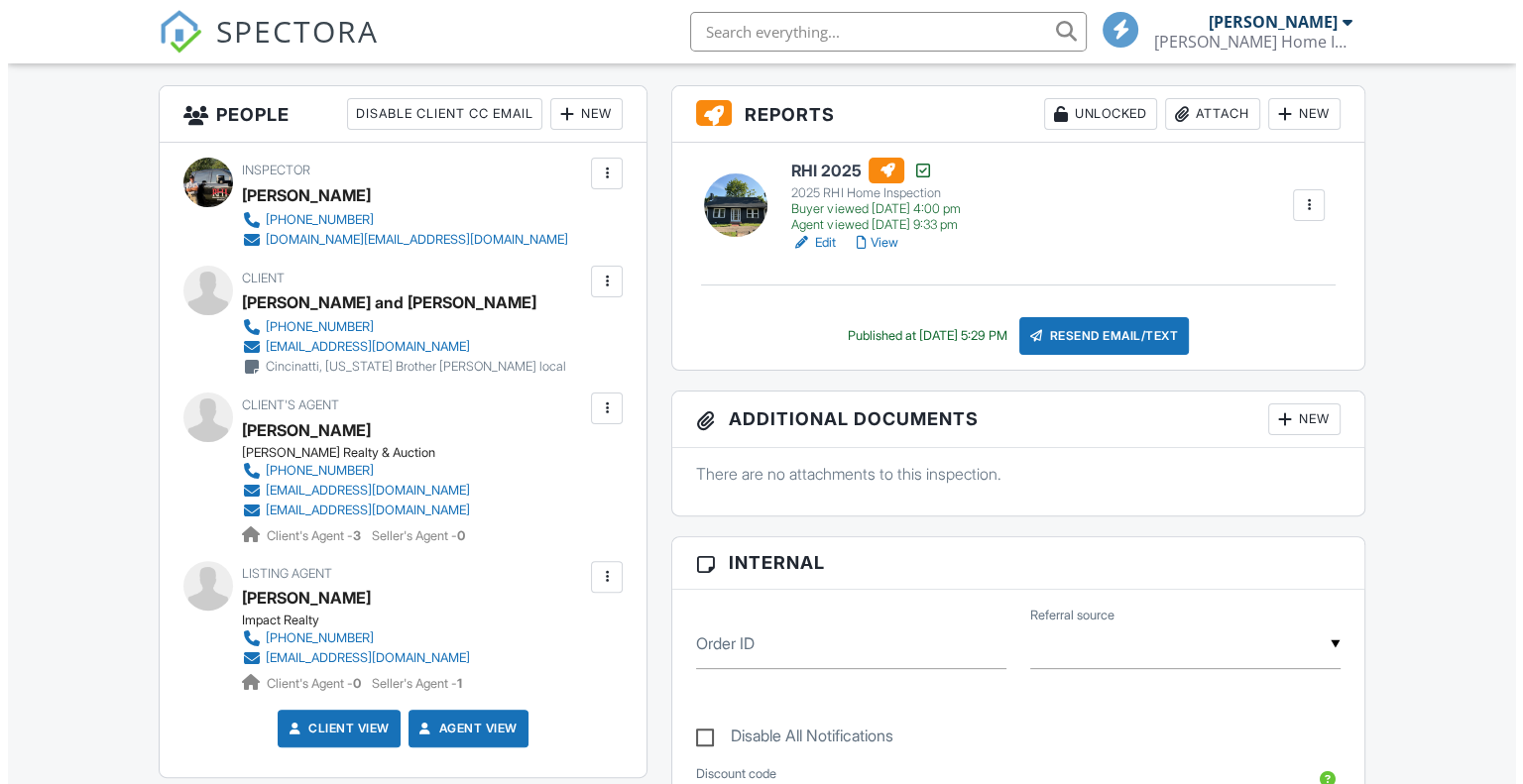 scroll, scrollTop: 0, scrollLeft: 0, axis: both 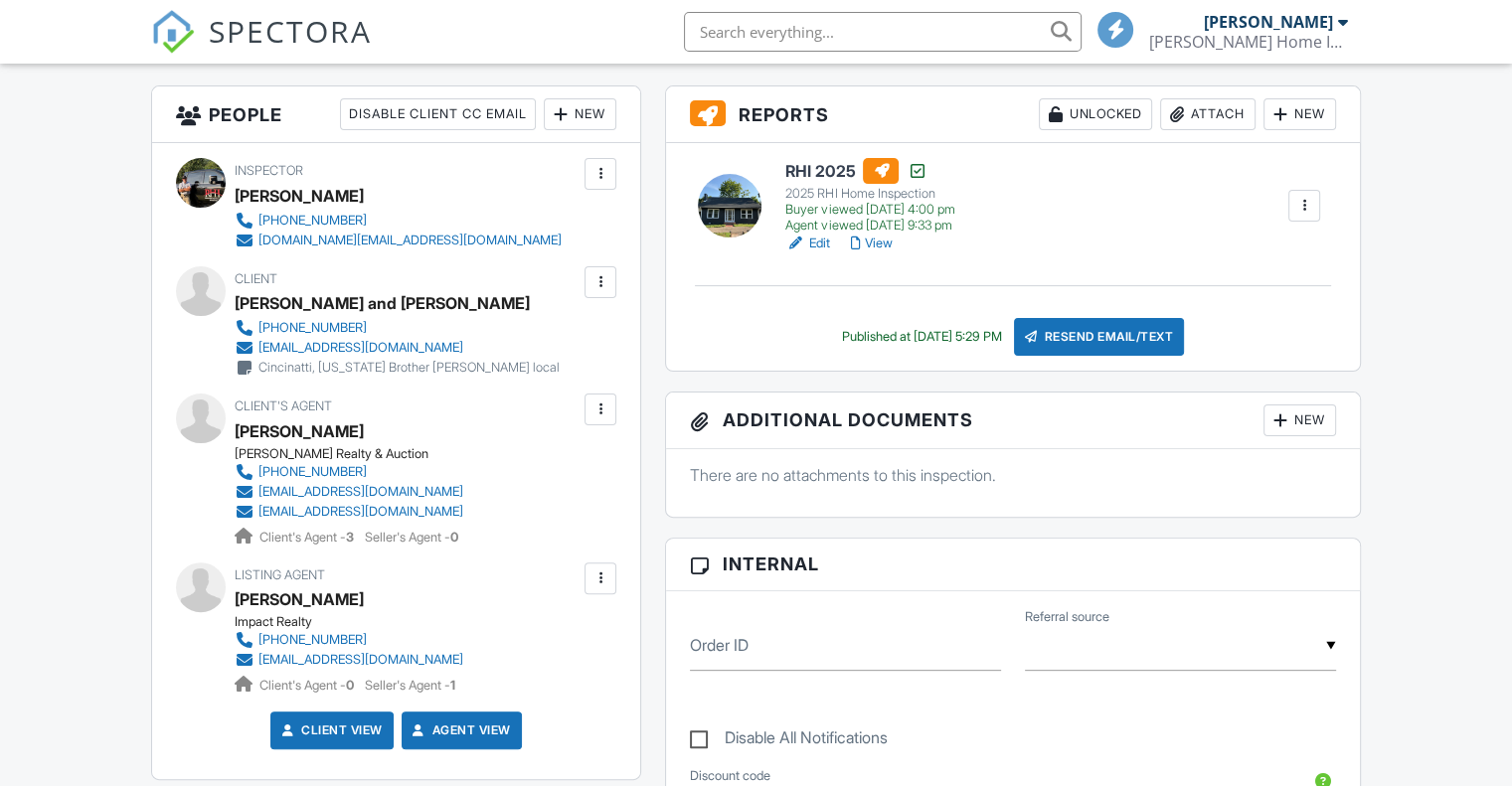 click at bounding box center [600, 409] 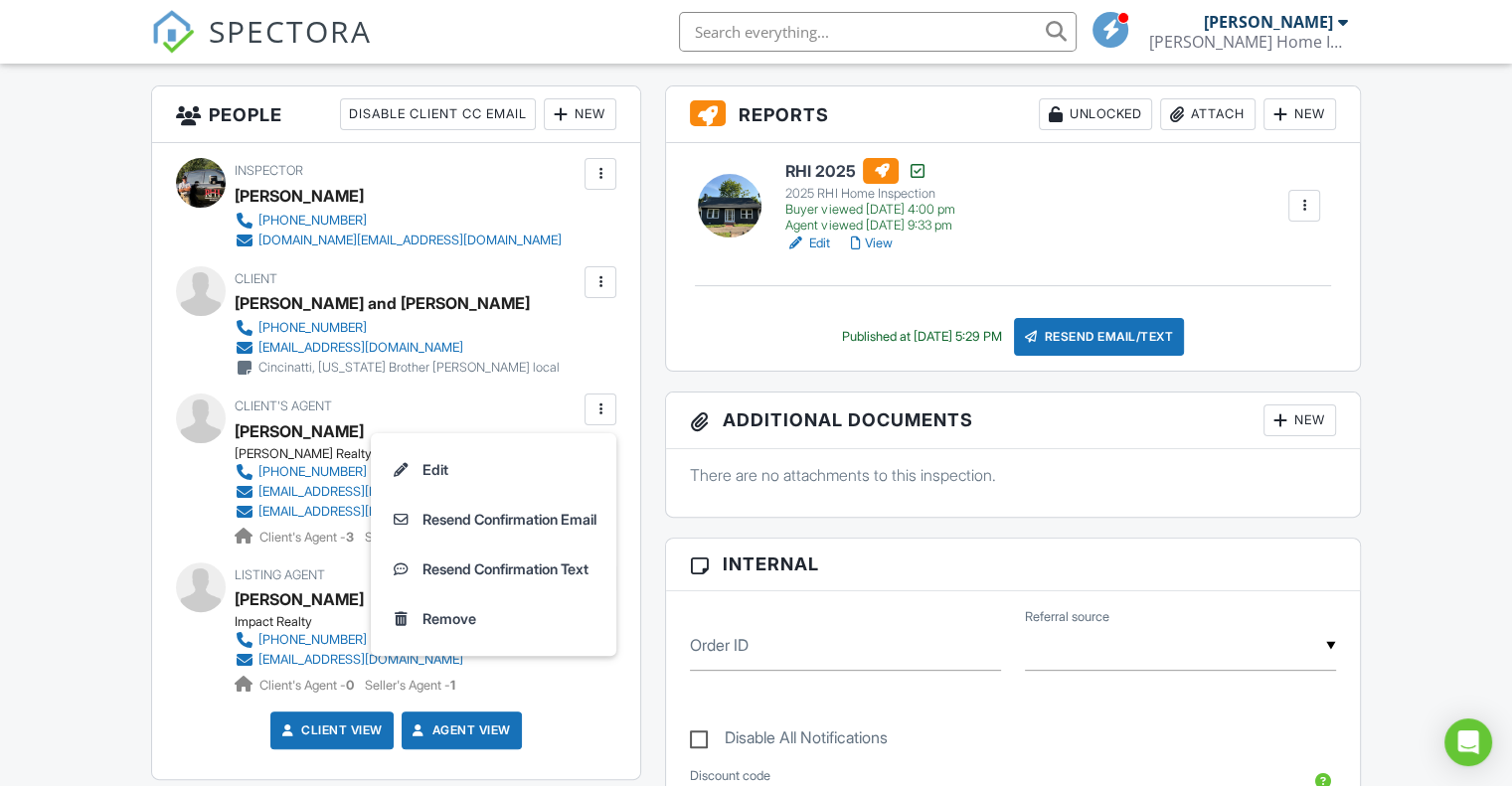 click on "Inspector
Mark Roberts
931-639-7762
rhomeinspections.tn@gmail.com
Make Invisible
Mark As Requested
Remove
Update Client
First name
Robert and Carol
Last name
McGee
Email (required)
mcgeecarol37@gmail.com
CC Email
Phone
513-833-3158
Address
City
State
Zip
Internal notes visible only to the company
Private notes visible only to company admins
Cincinatti, Ohio
Brother Tom Gambert local
Cancel
Save
Confirm client deletion
This will remove the client from this inspection. All email reminders and follow-ups will be removed as well. Note that this is only an option before publishing a report.
Cancel
Remove Client
Client
Robert and Carol McGee
513-833-3158
mcgeecarol37@gmail.com" at bounding box center (396, 460) 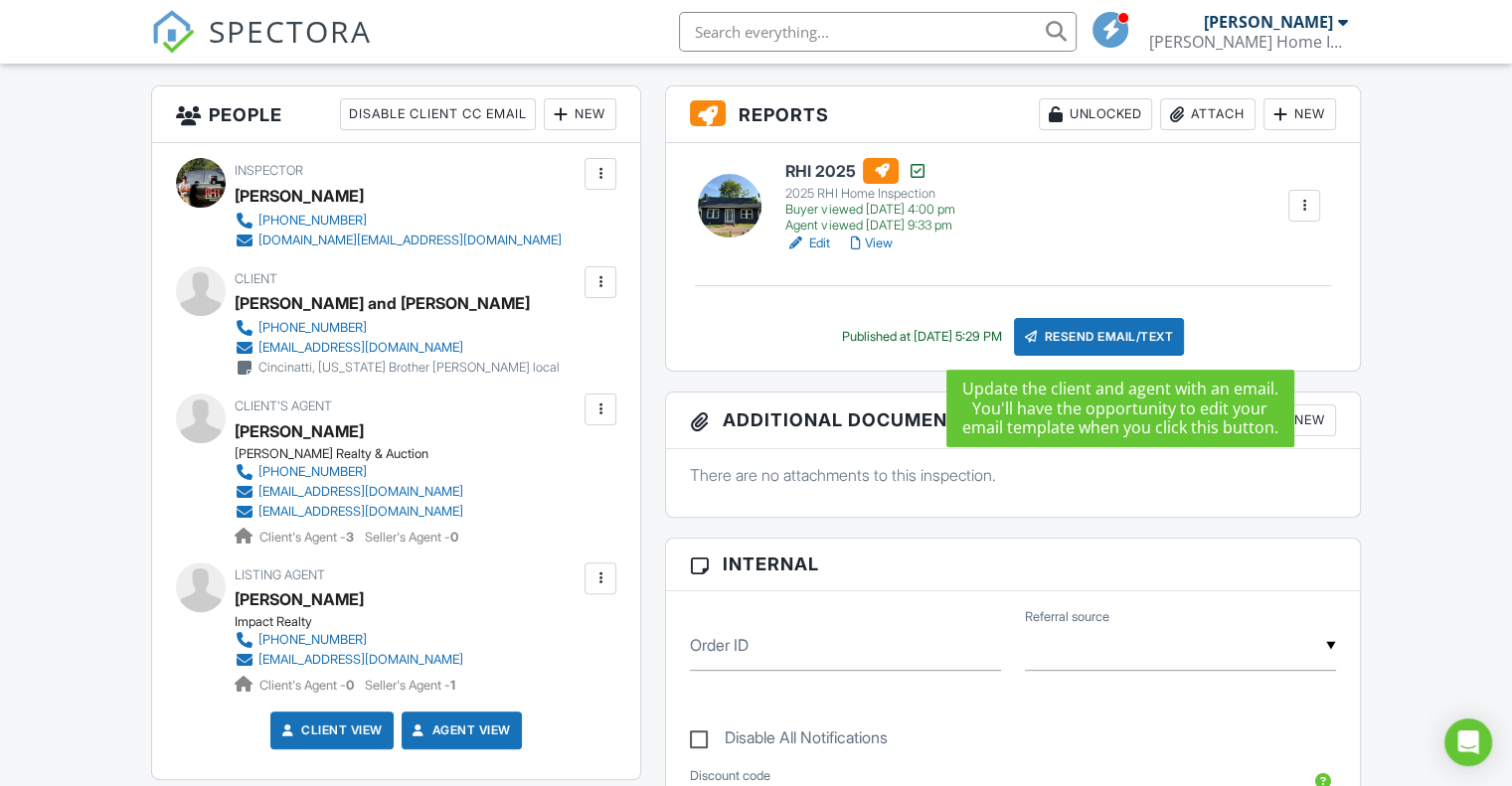 click on "Resend Email/Text" at bounding box center (1099, 337) 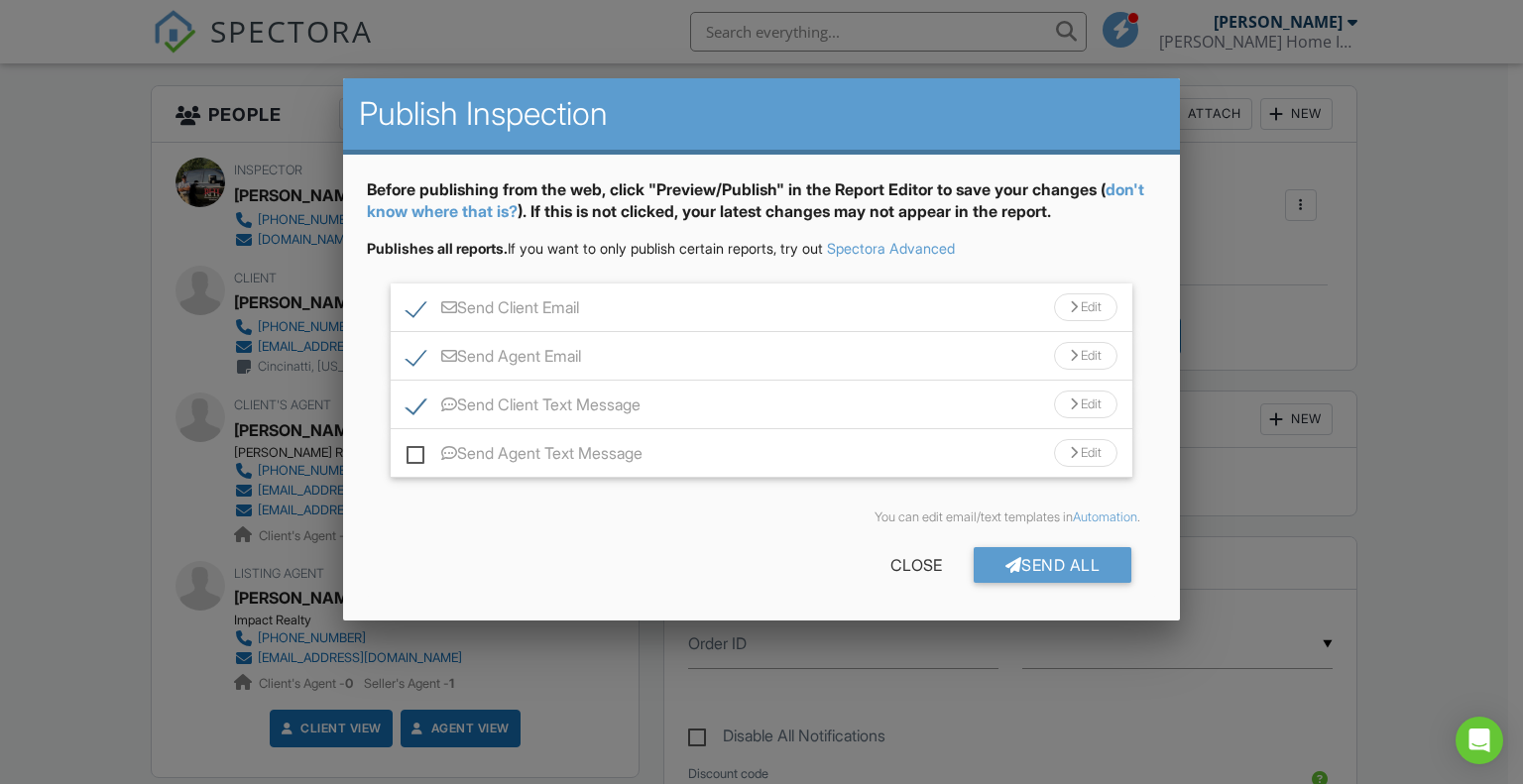 click on "Send Agent Email
Edit" at bounding box center [762, 356] 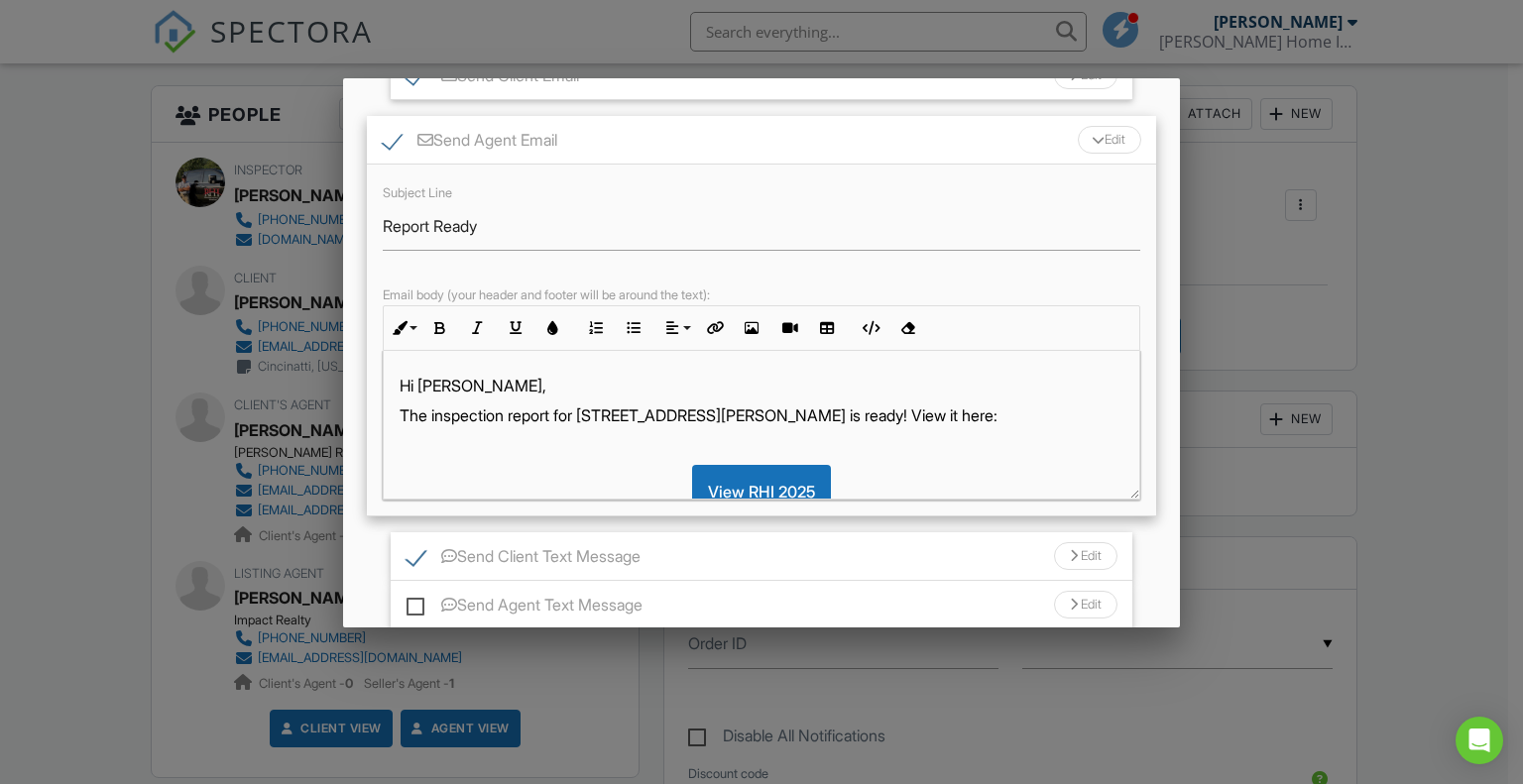 scroll, scrollTop: 198, scrollLeft: 0, axis: vertical 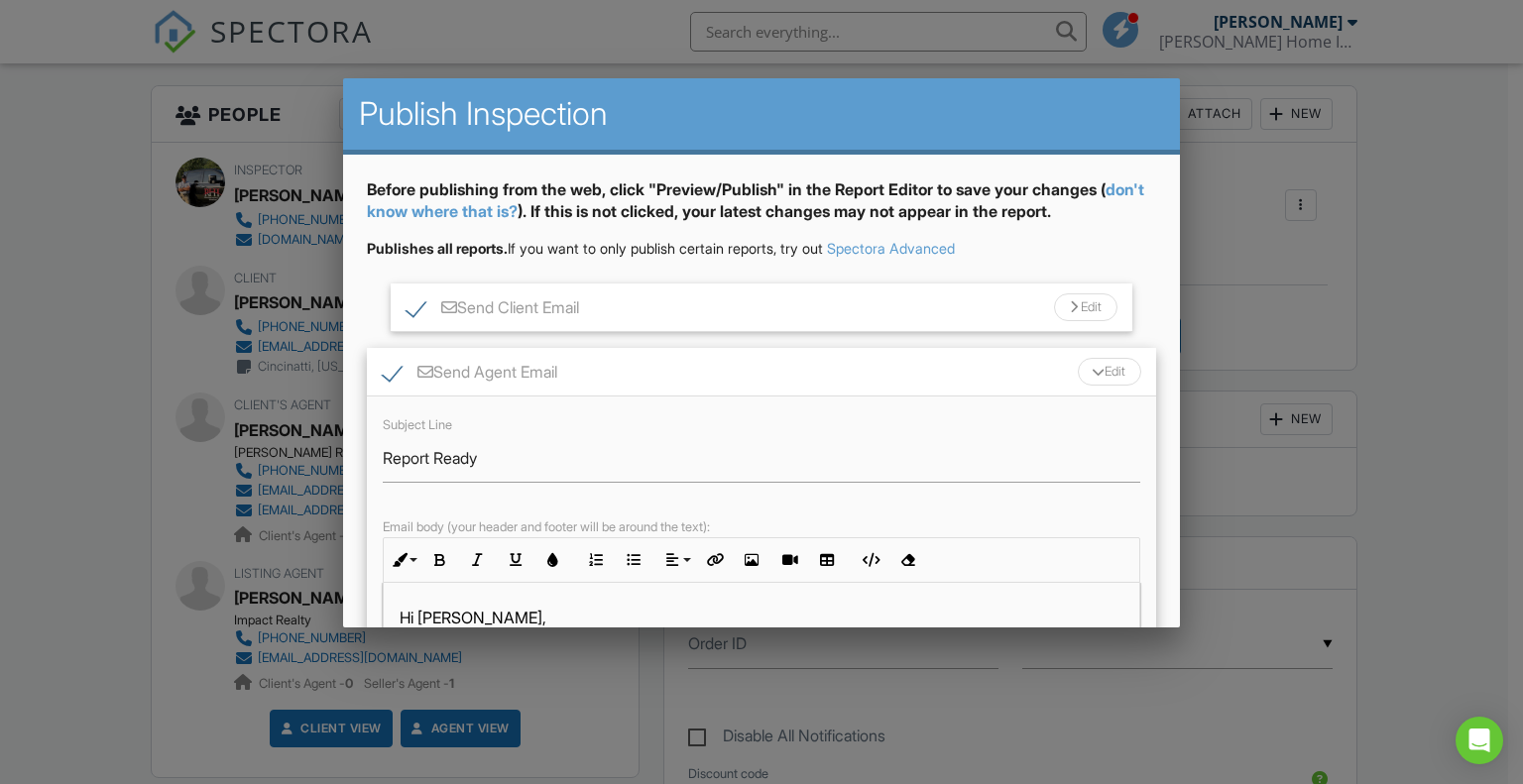 click at bounding box center (1098, 372) 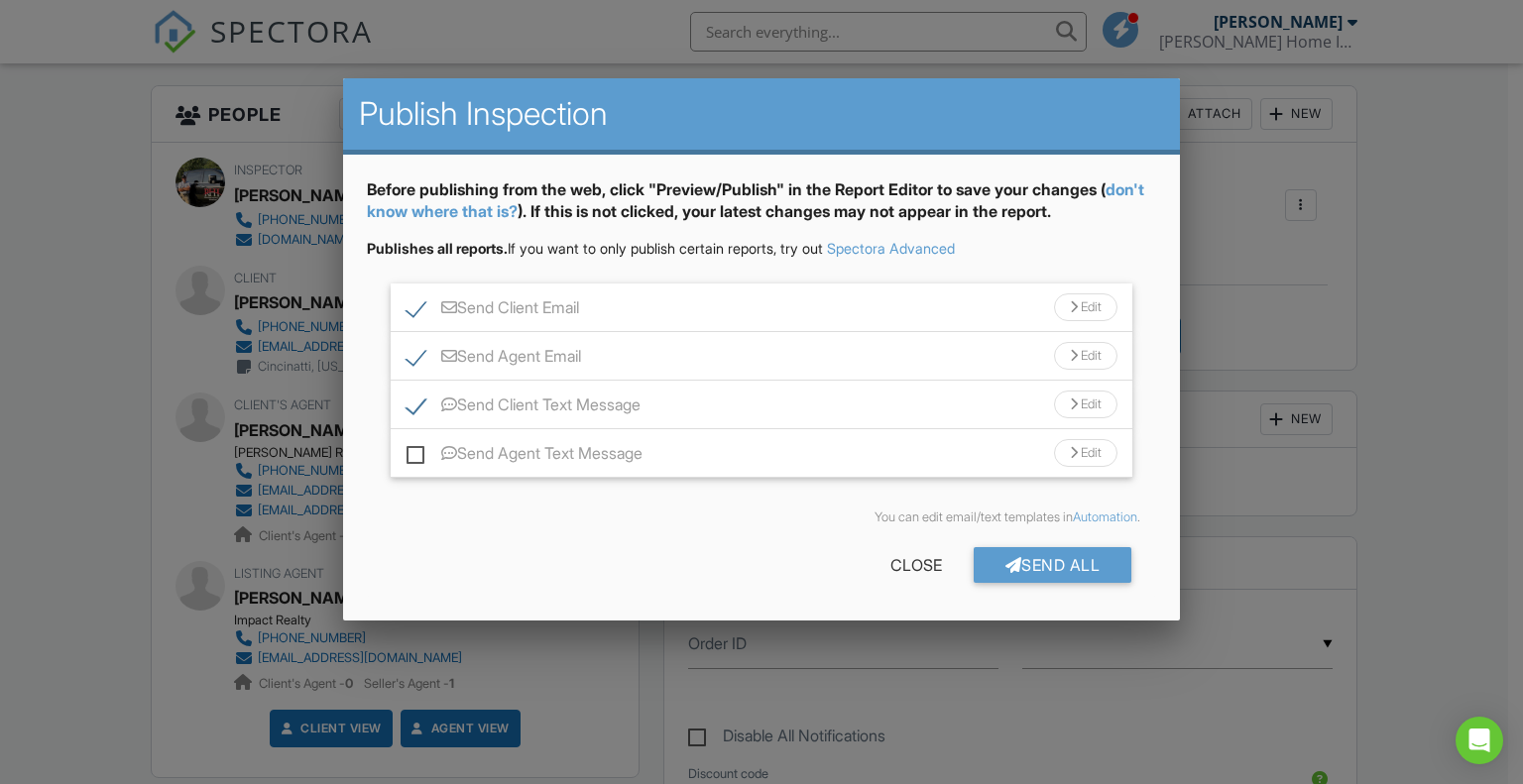 click on "Send Agent Email
Edit" at bounding box center [762, 356] 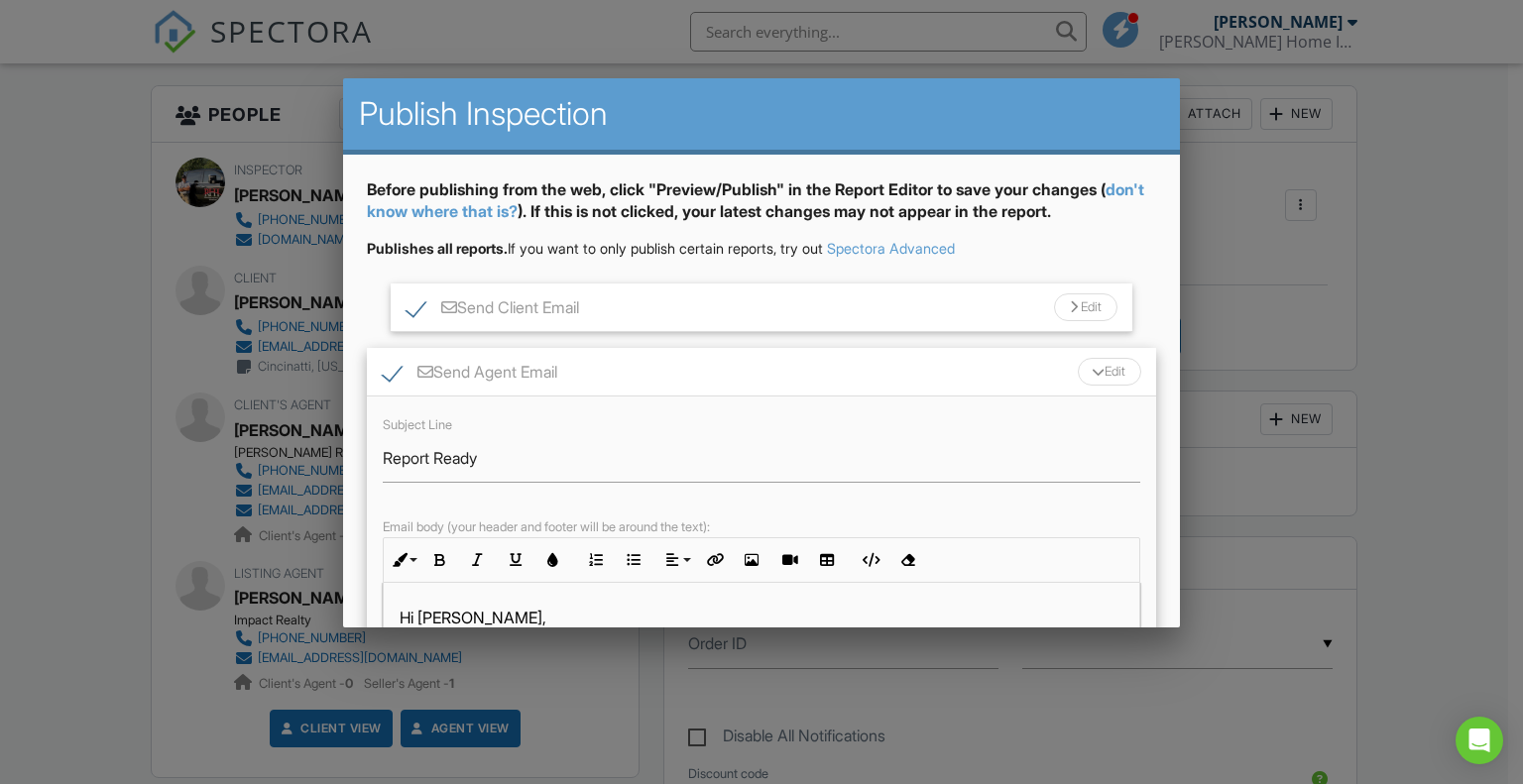 click on "Subject Line
Report Ready
Email body (your header and footer will be around the text):
Inline Style XLarge Large Normal Small Light Small/Light Bold Italic Underline Colors Ordered List Unordered List Align Align Left Align Center Align Right Align Justify Insert Link Insert Image Insert Video Insert Table Code View Clear Formatting Hi Vicki, The inspection report for 424 Forrest St is ready! View it here: View RHI 2025   Just a reminder to open all the tabs in the report. There are 3 Tabs- Information, Limitations, and Defects. There may contain more information, pictures, and videos listed under the individual tabs. Let me know if you have any questions. Thank you!" at bounding box center [762, 572] 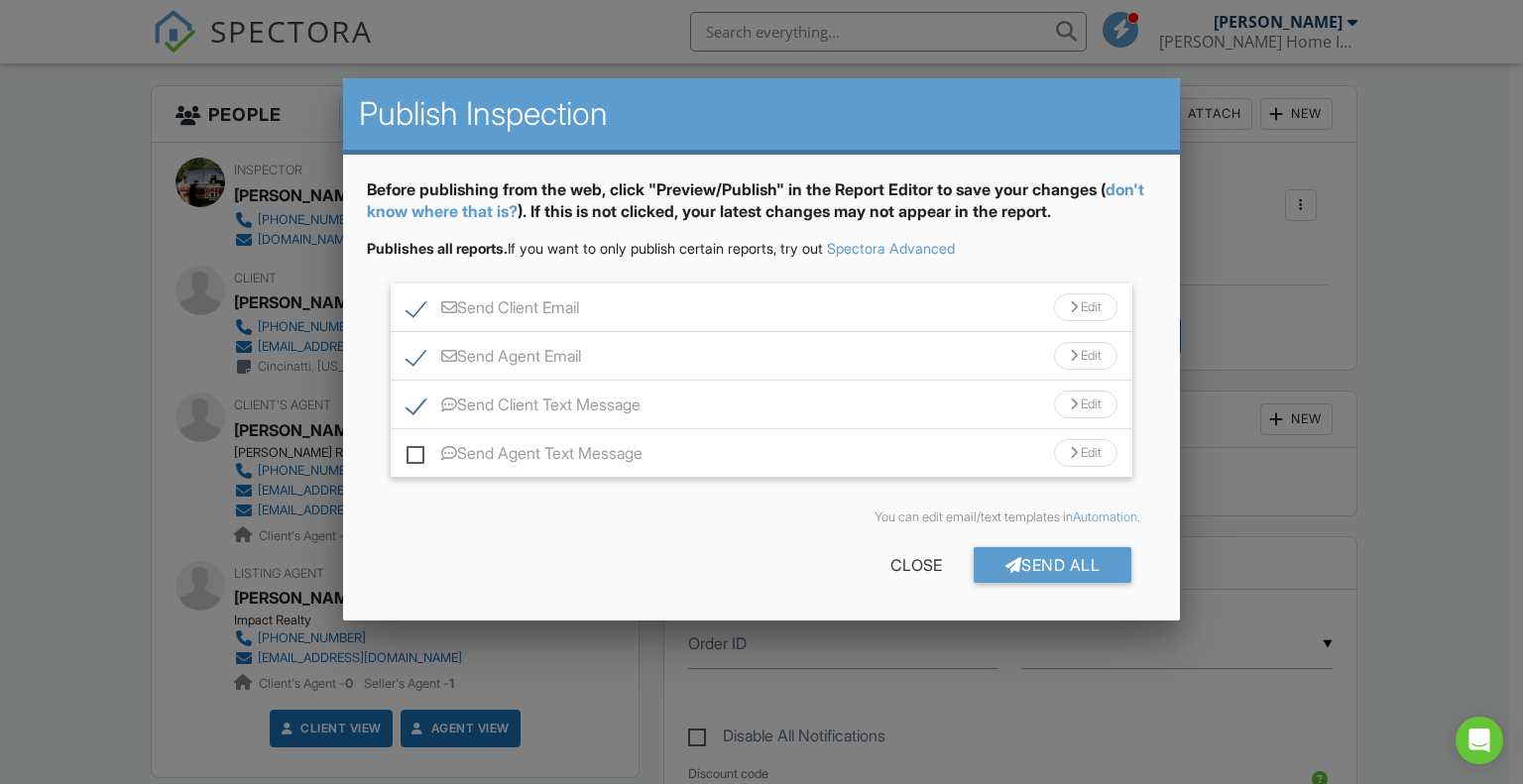 click on "Send Client Email" at bounding box center [493, 310] 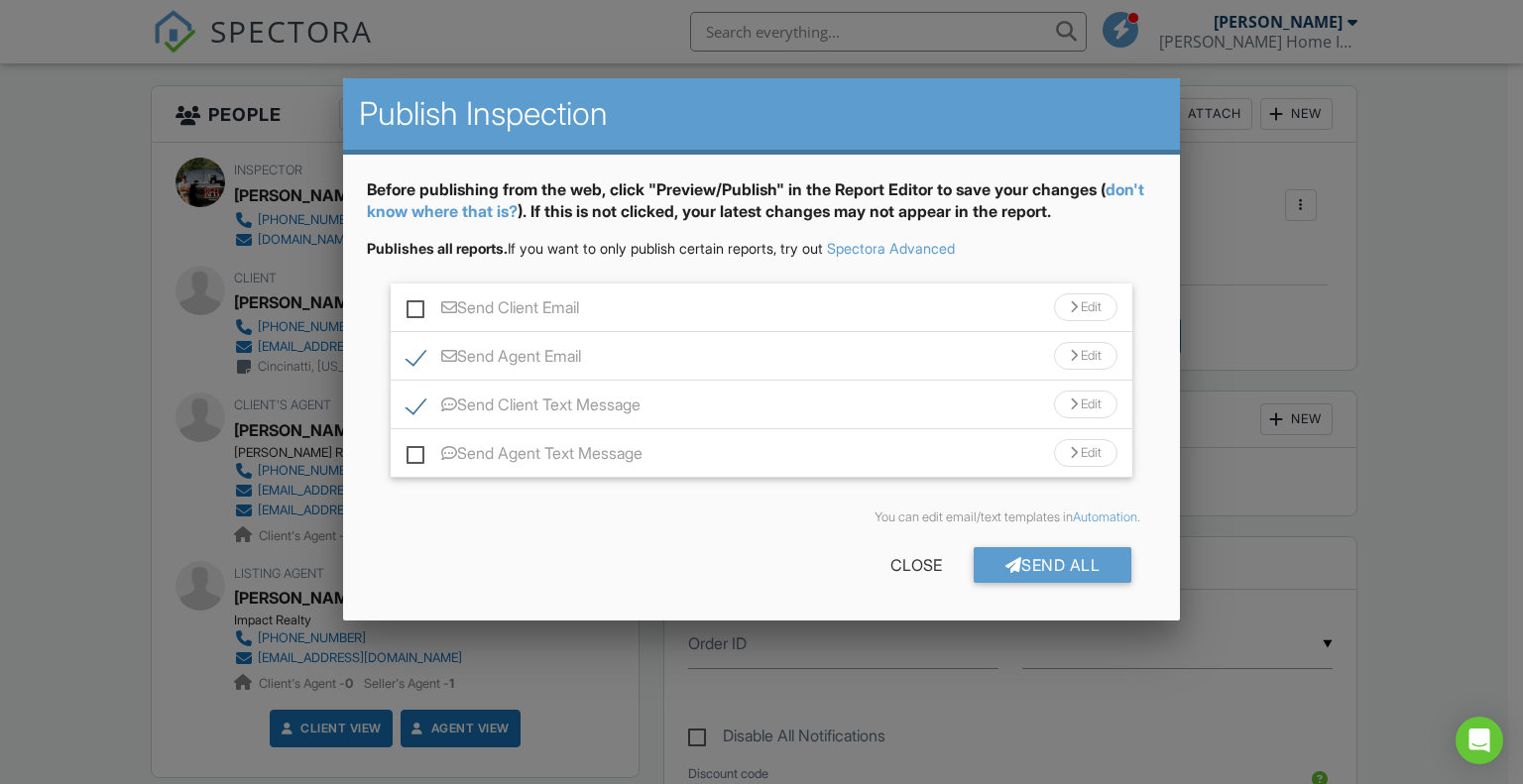 click on "Send Client Text Message" at bounding box center [524, 407] 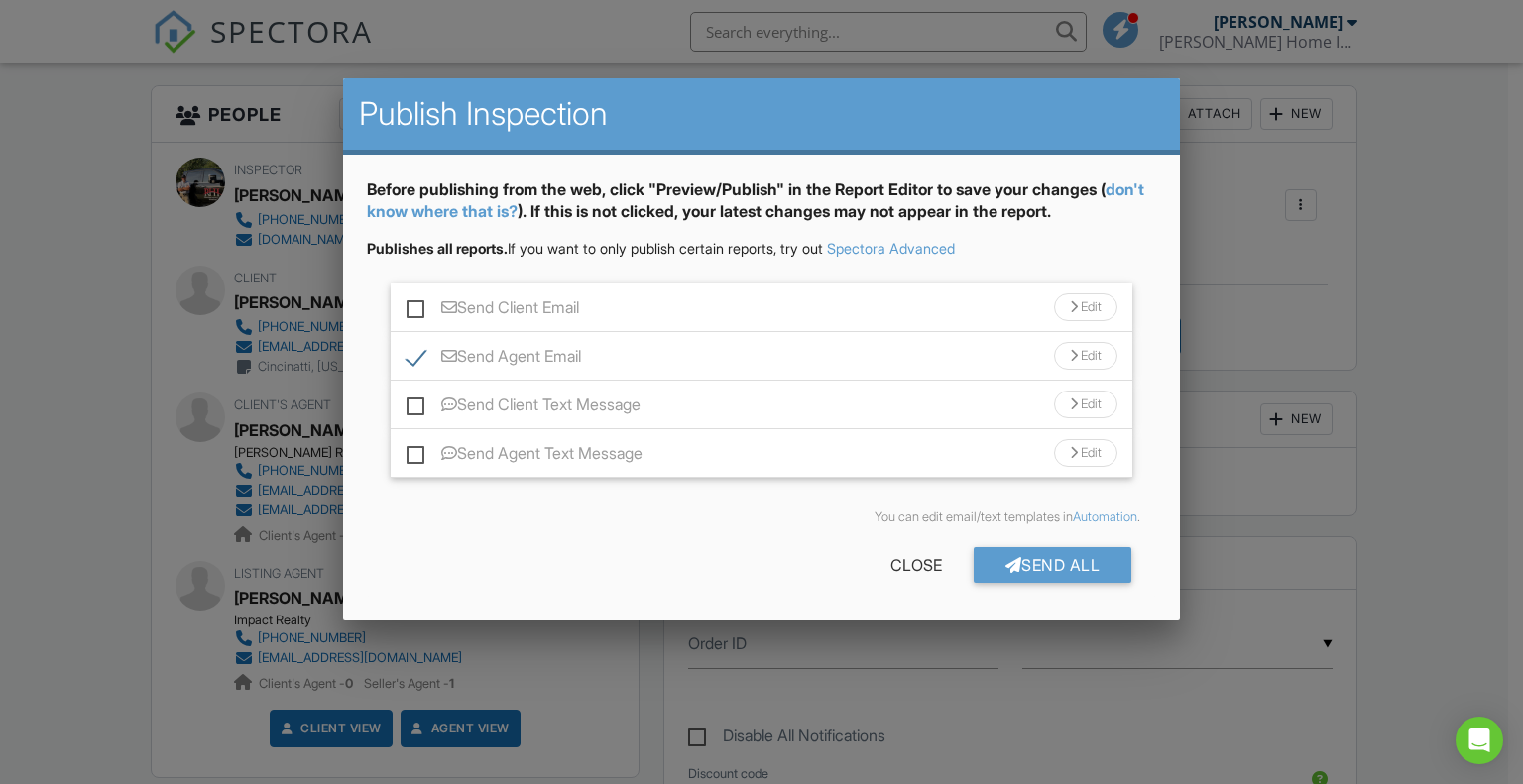 click on "Send Agent Email
Edit" at bounding box center [762, 356] 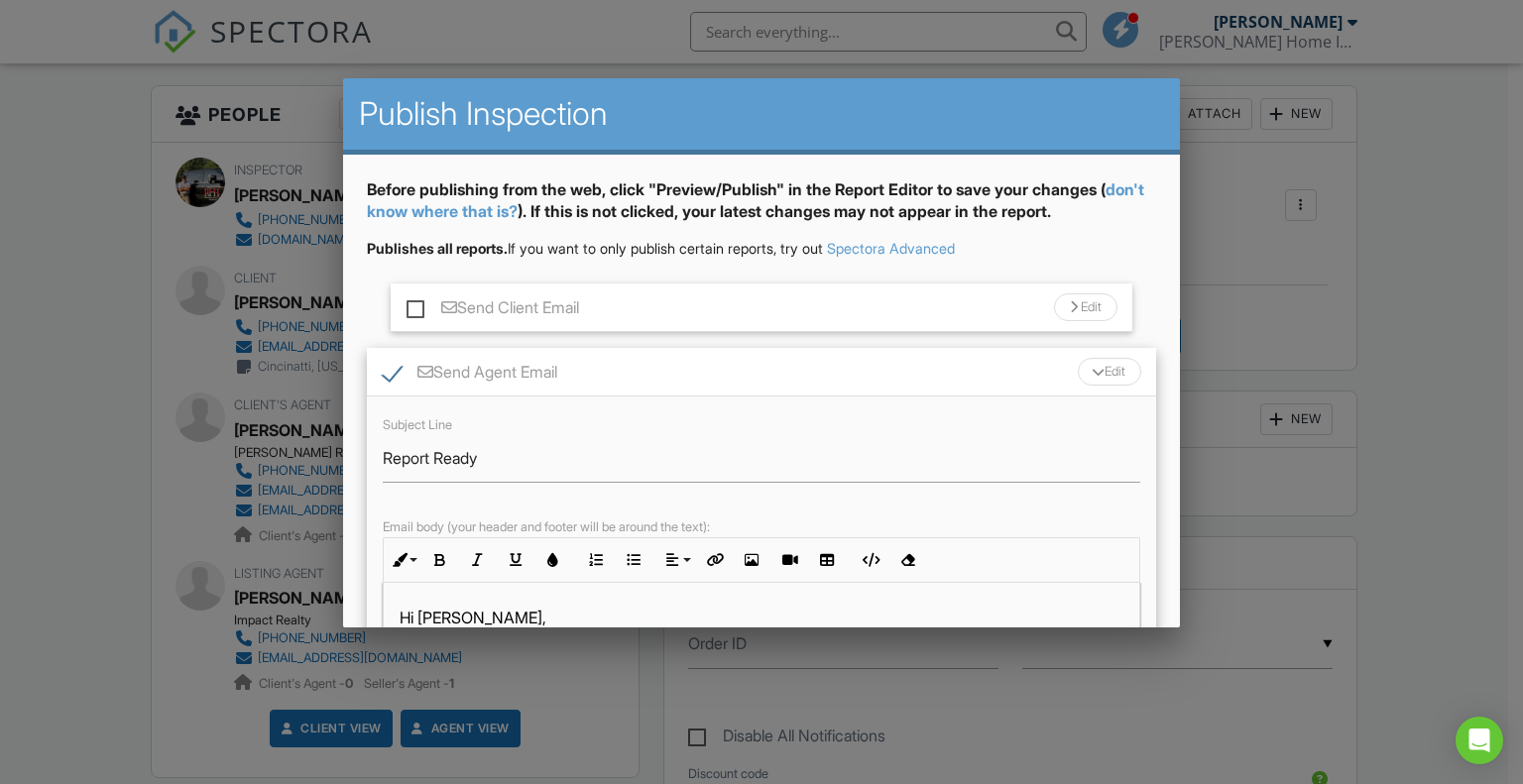 click on "Send Agent Email
Edit" at bounding box center [762, 372] 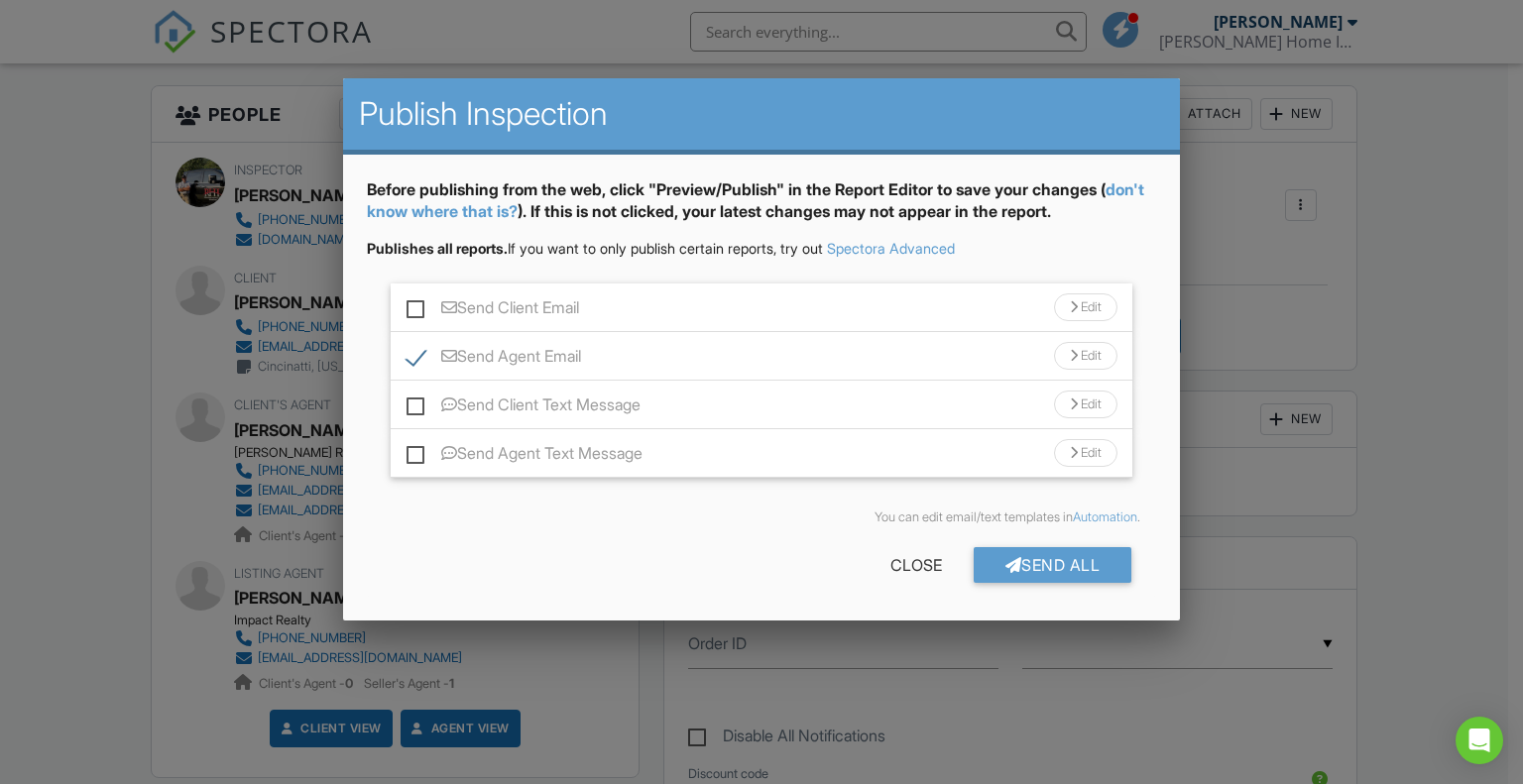click on "Send Agent Email
Edit" at bounding box center [762, 356] 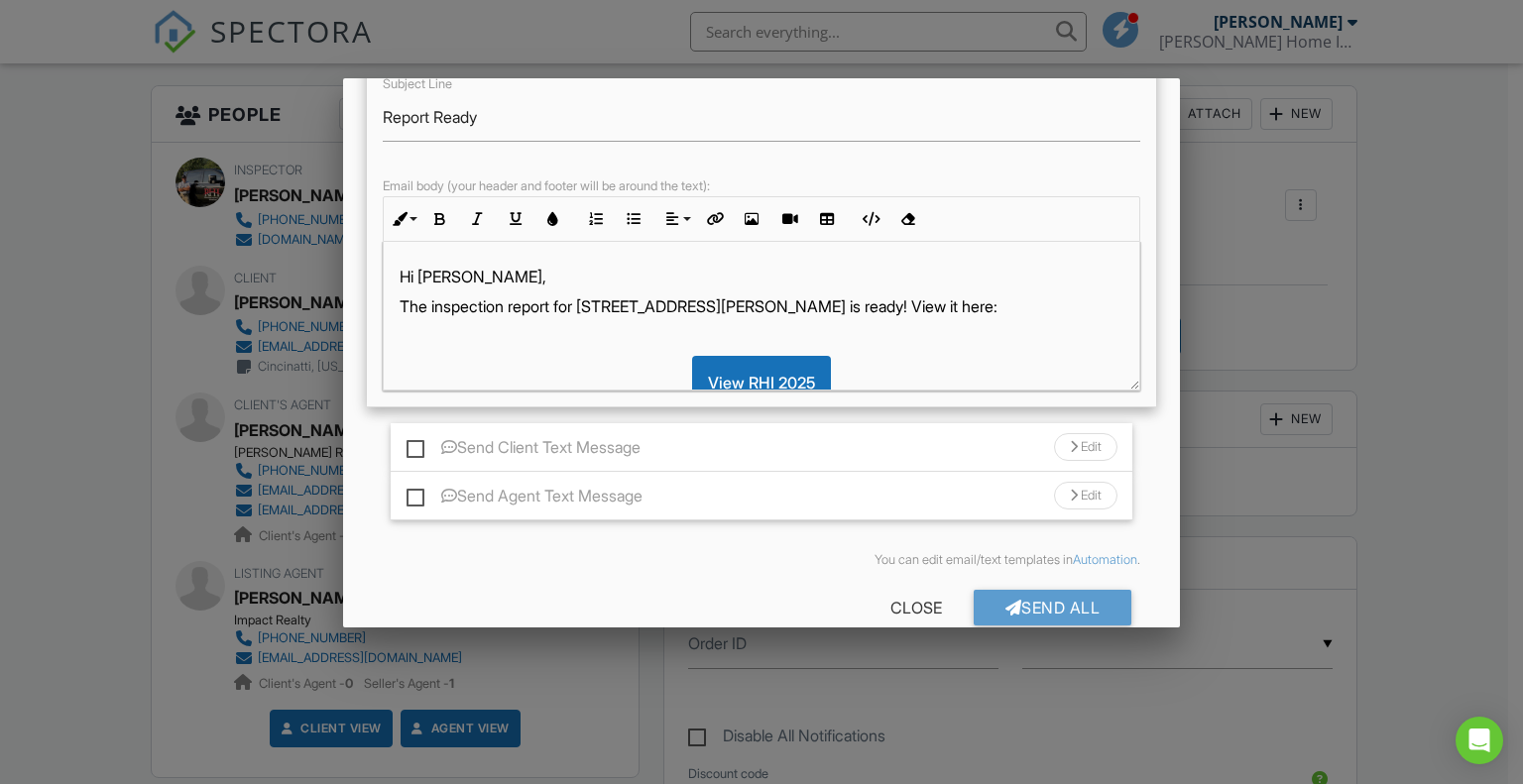 scroll, scrollTop: 375, scrollLeft: 0, axis: vertical 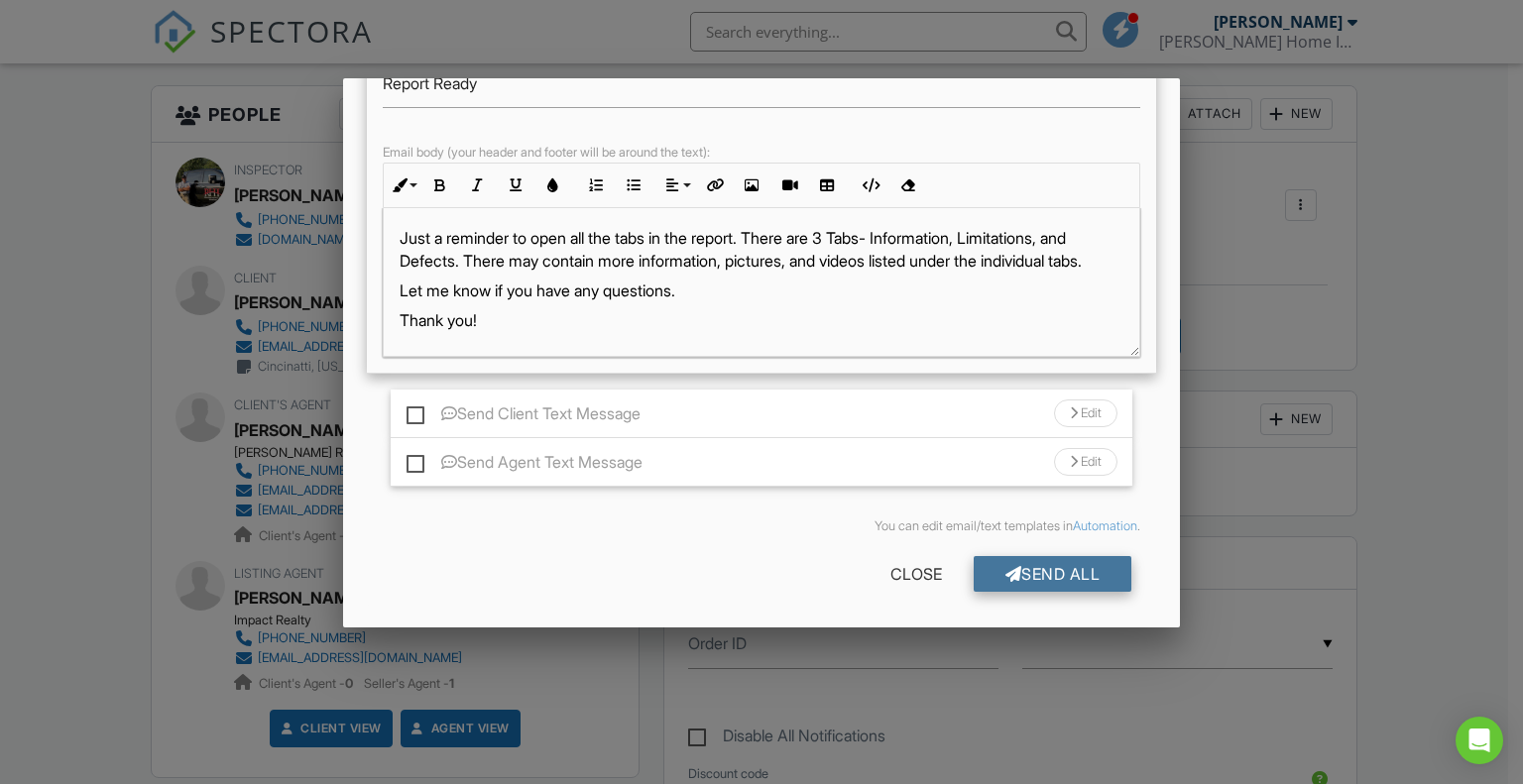click on "Send All" at bounding box center (1053, 574) 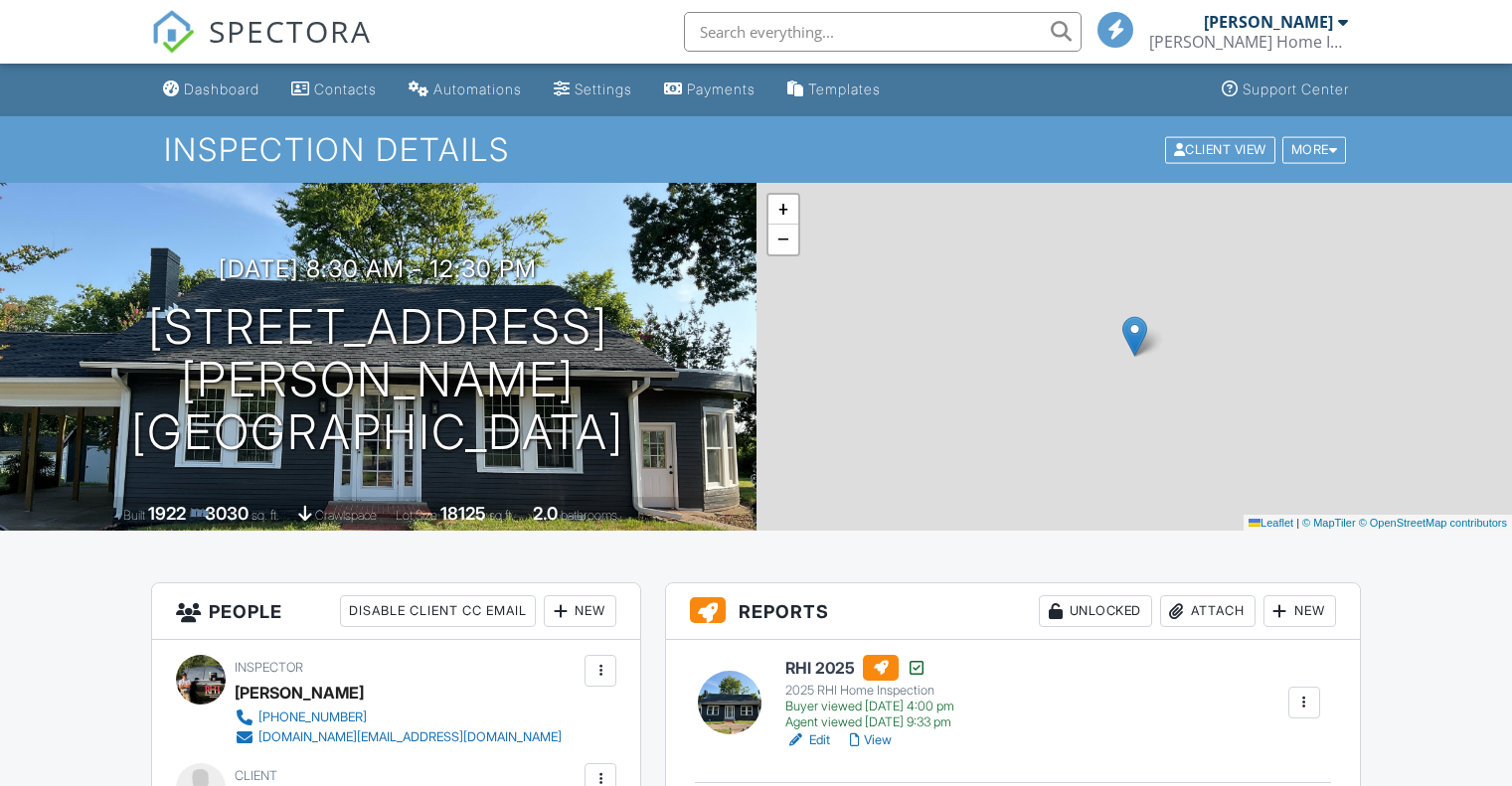 scroll, scrollTop: 497, scrollLeft: 0, axis: vertical 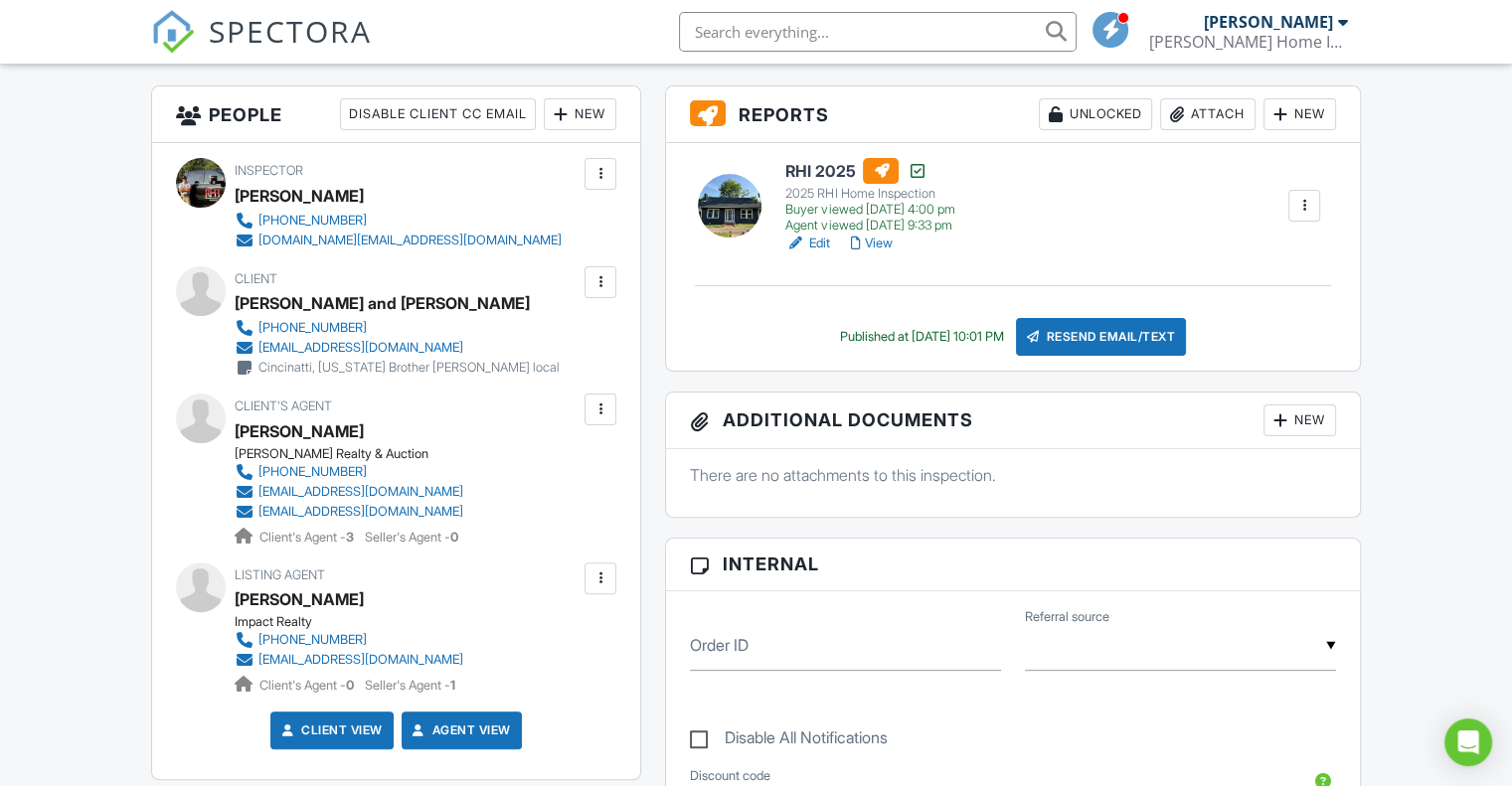 click on "View" at bounding box center (871, 243) 